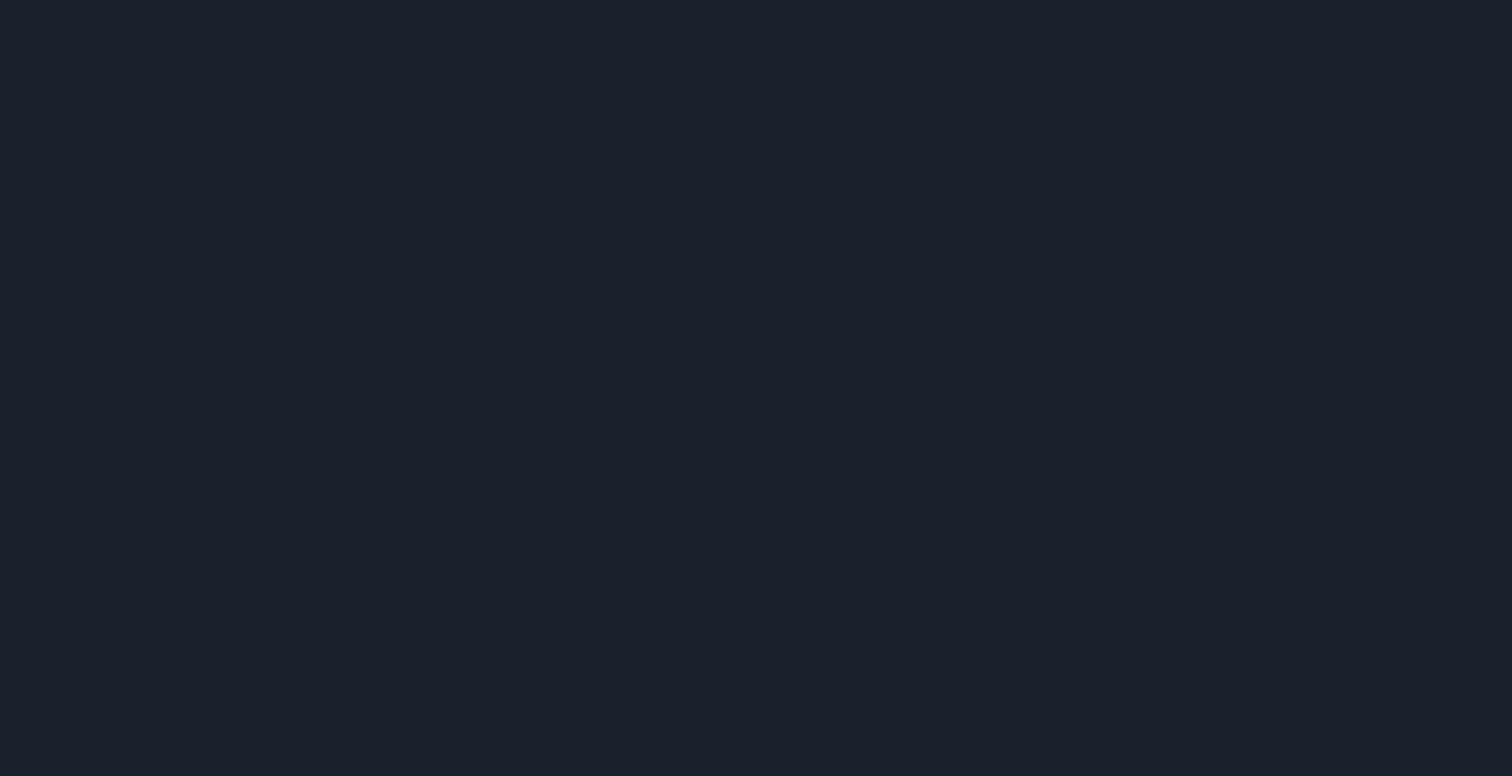scroll, scrollTop: 0, scrollLeft: 0, axis: both 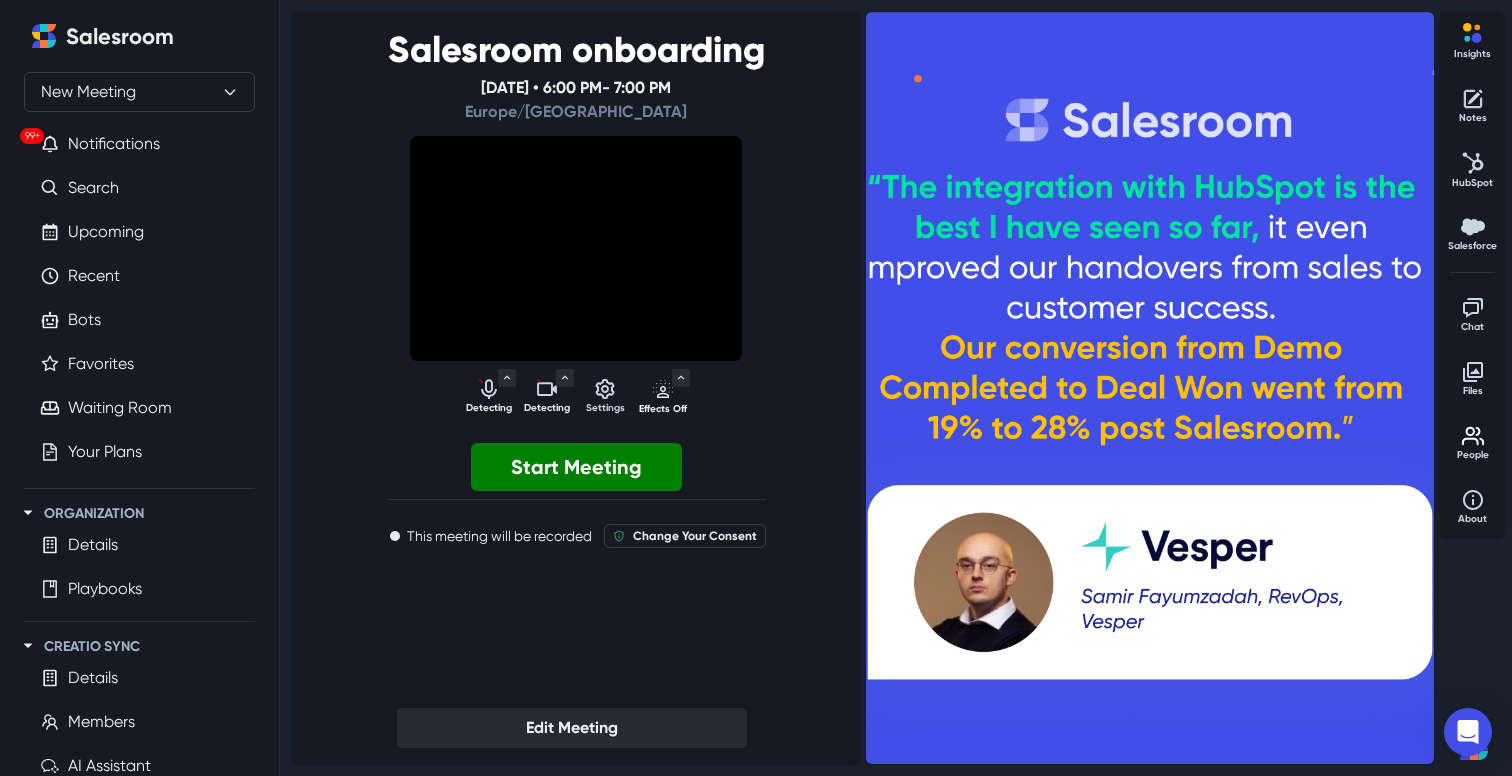 select on "default" 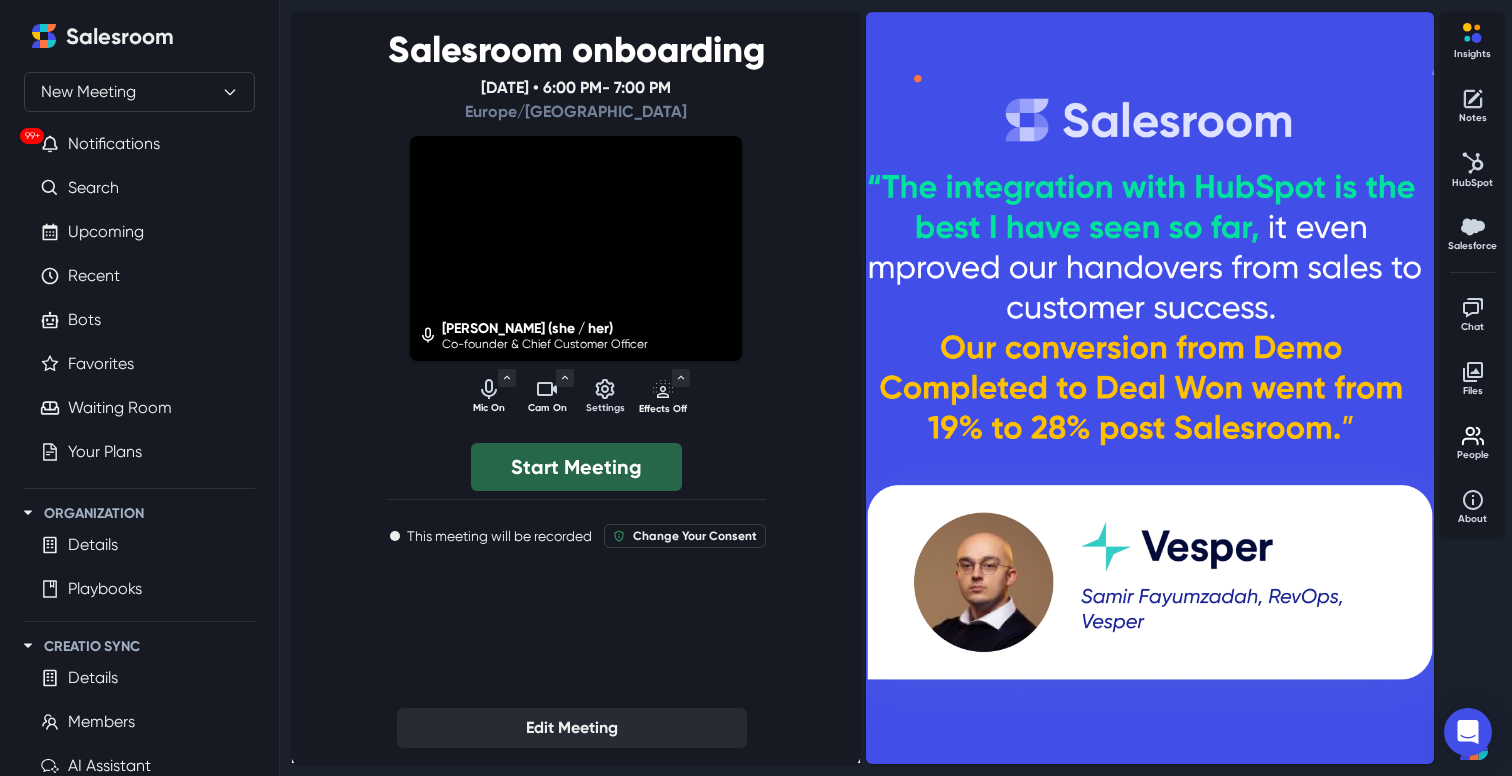 click on "Start Meeting" at bounding box center [576, 467] 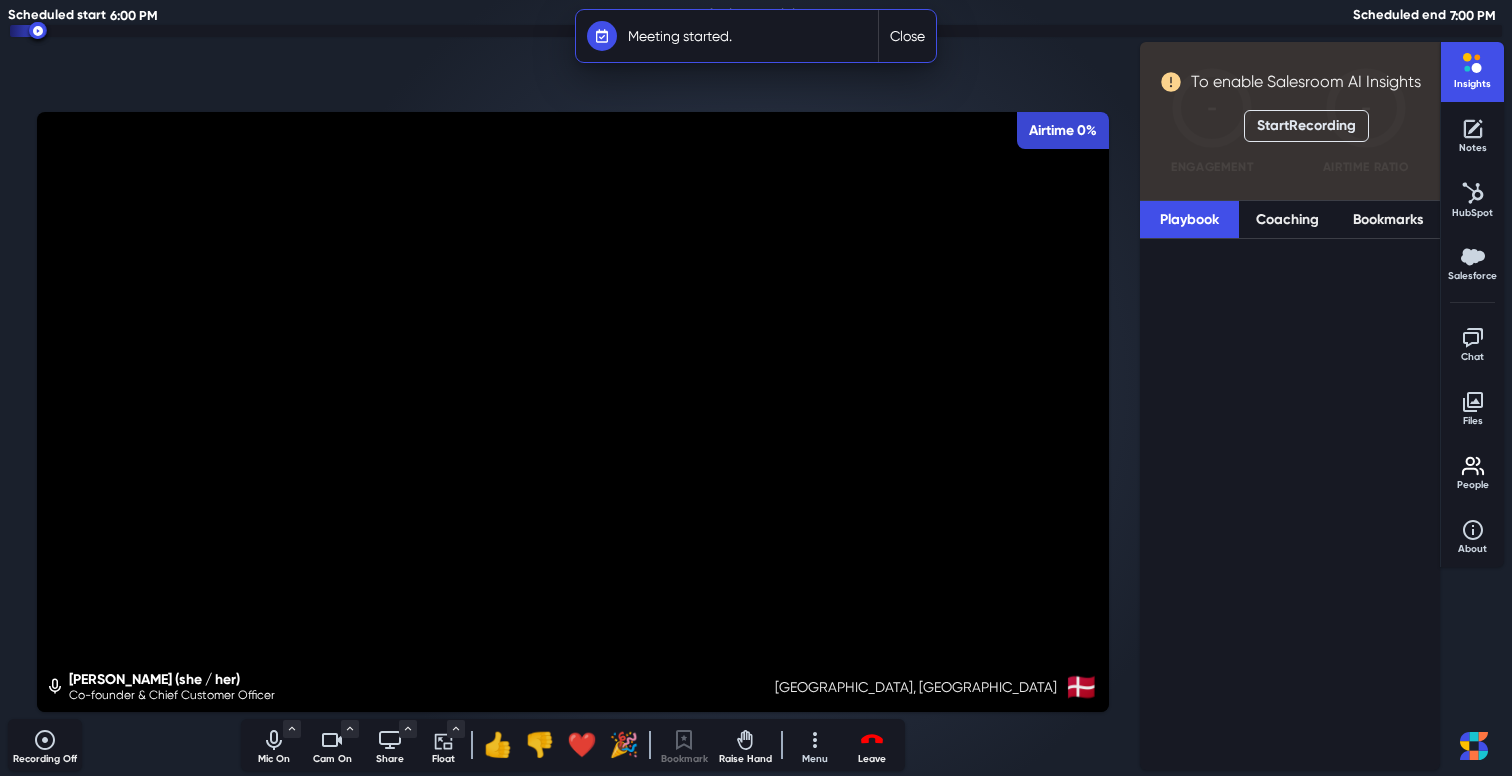 click on "Close" at bounding box center (907, 36) 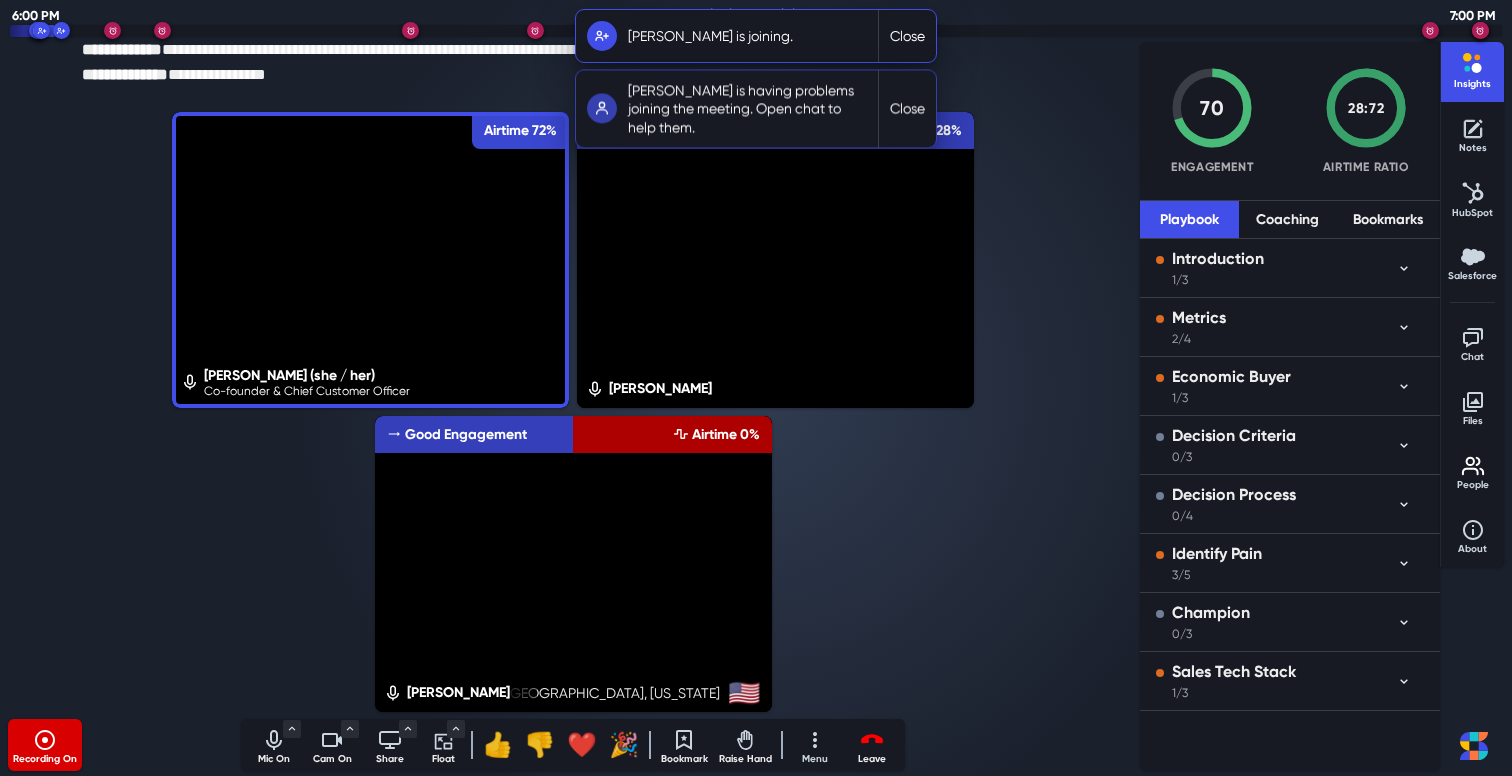 click on "Close" at bounding box center (907, 36) 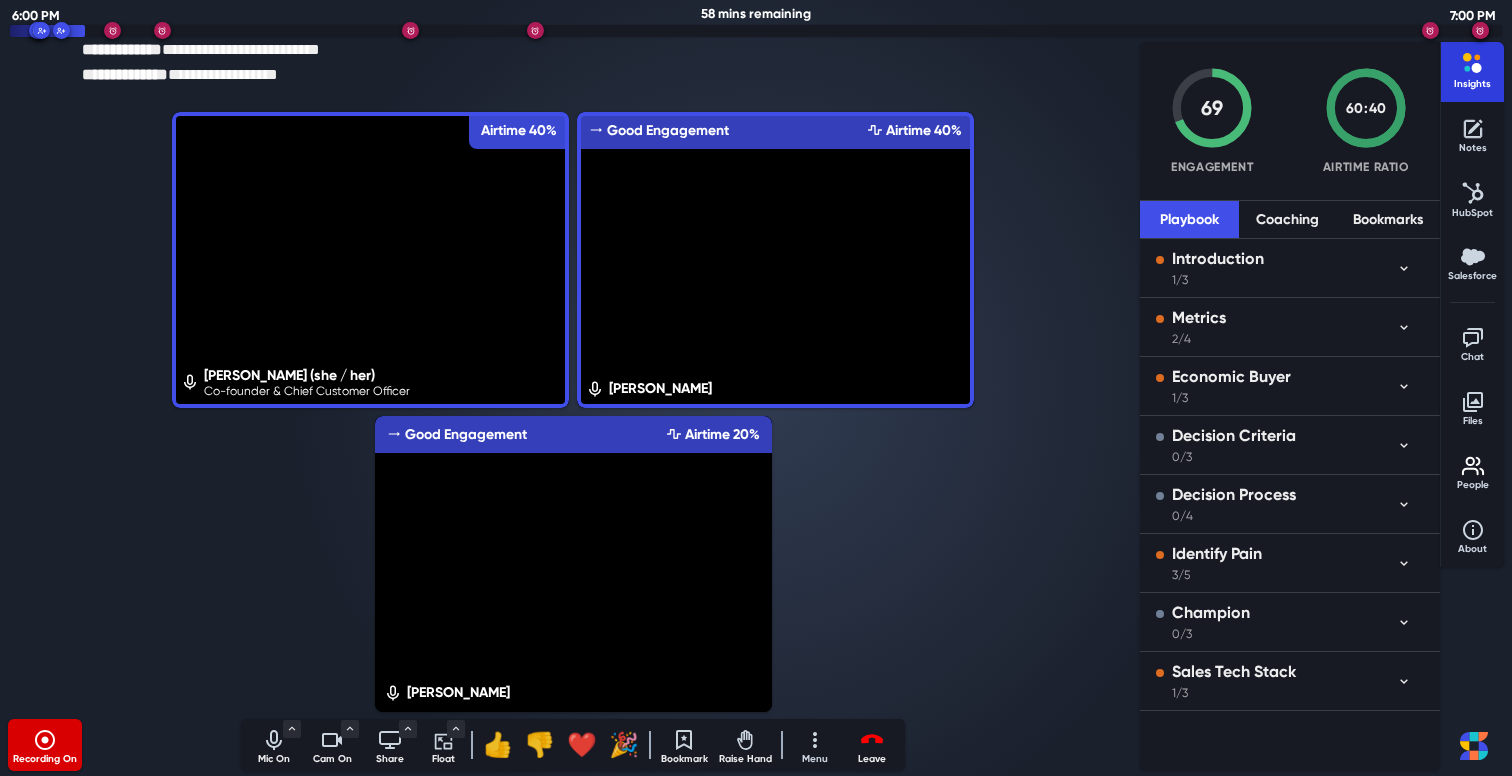 click on "Insights" at bounding box center (1473, 70) 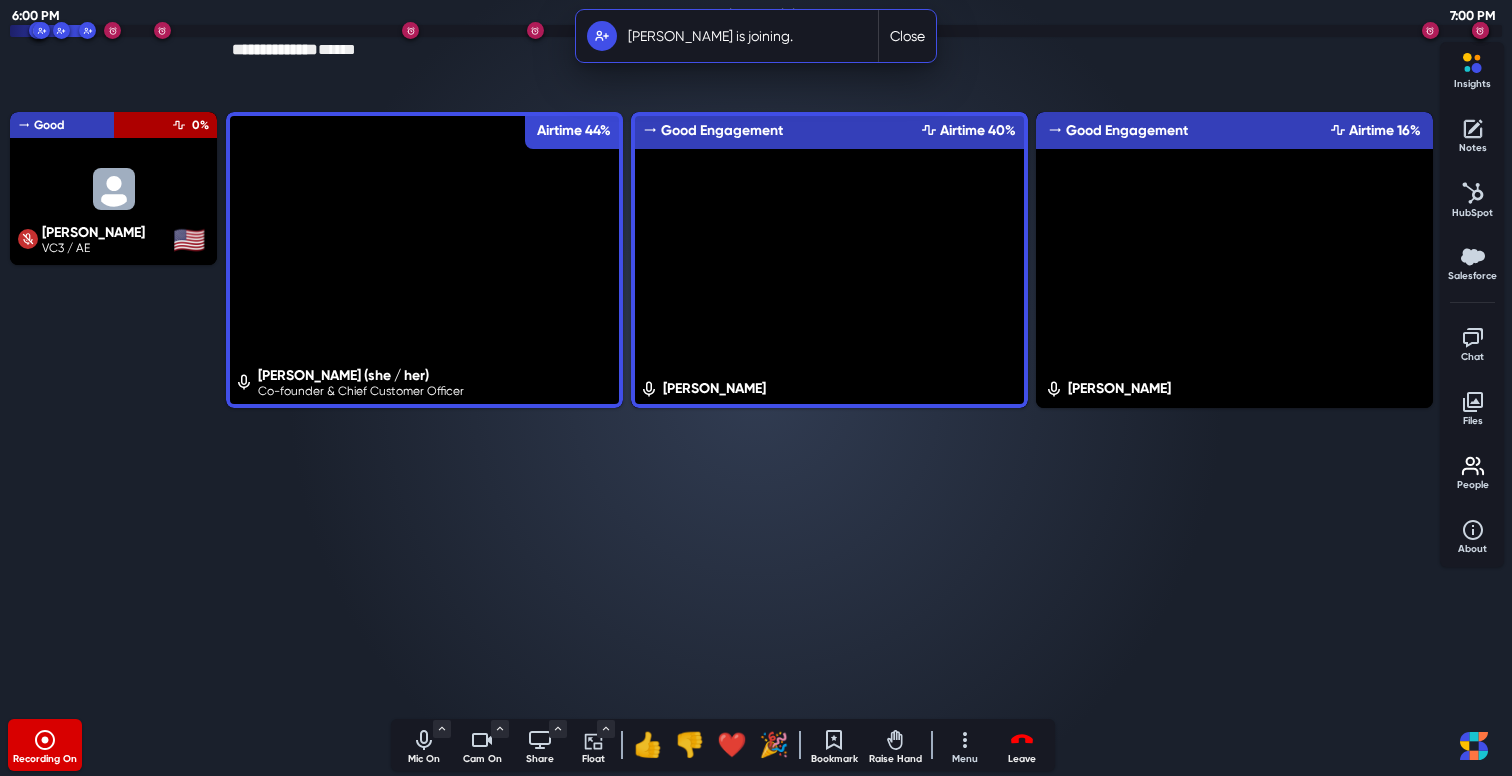 click on "Close" at bounding box center (907, 36) 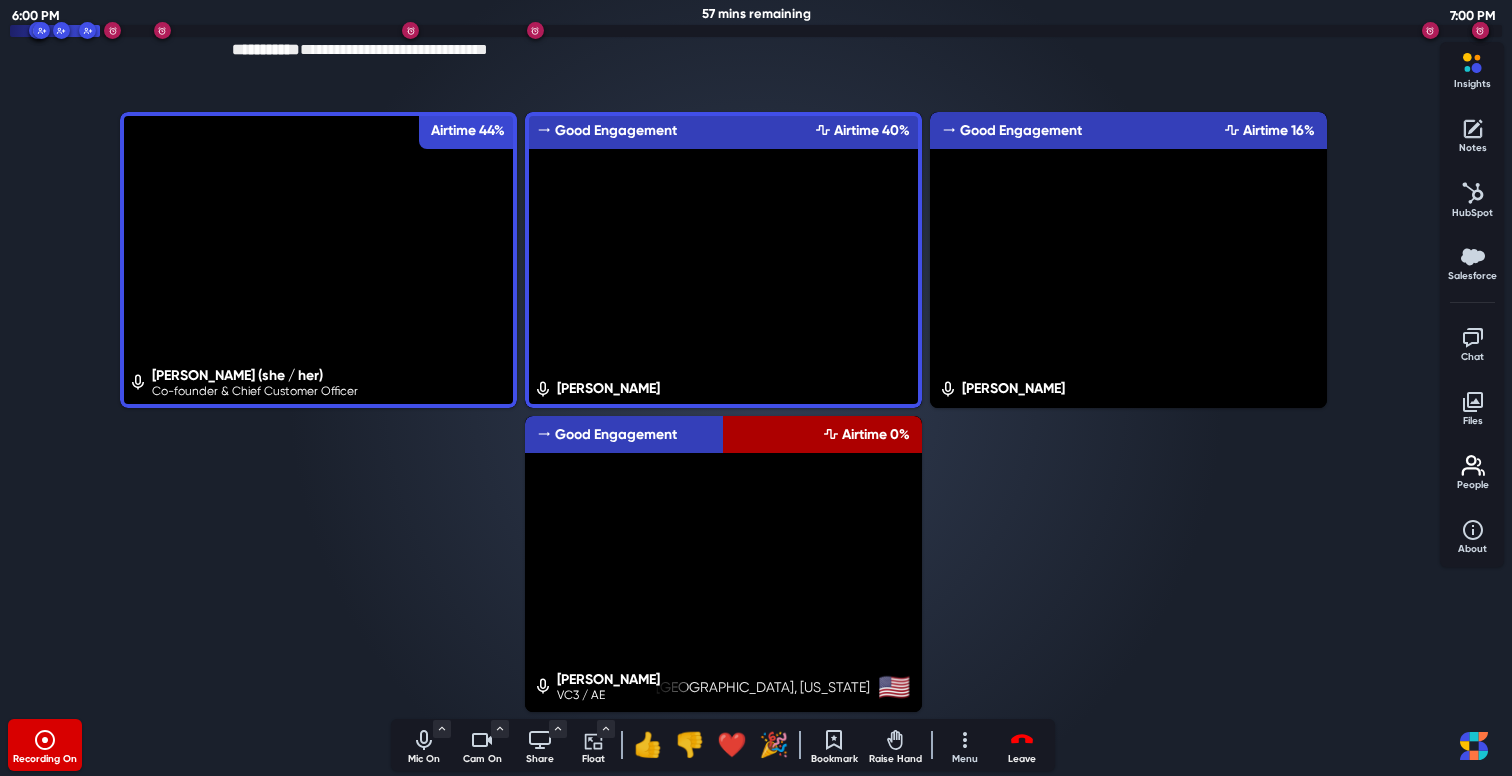 click 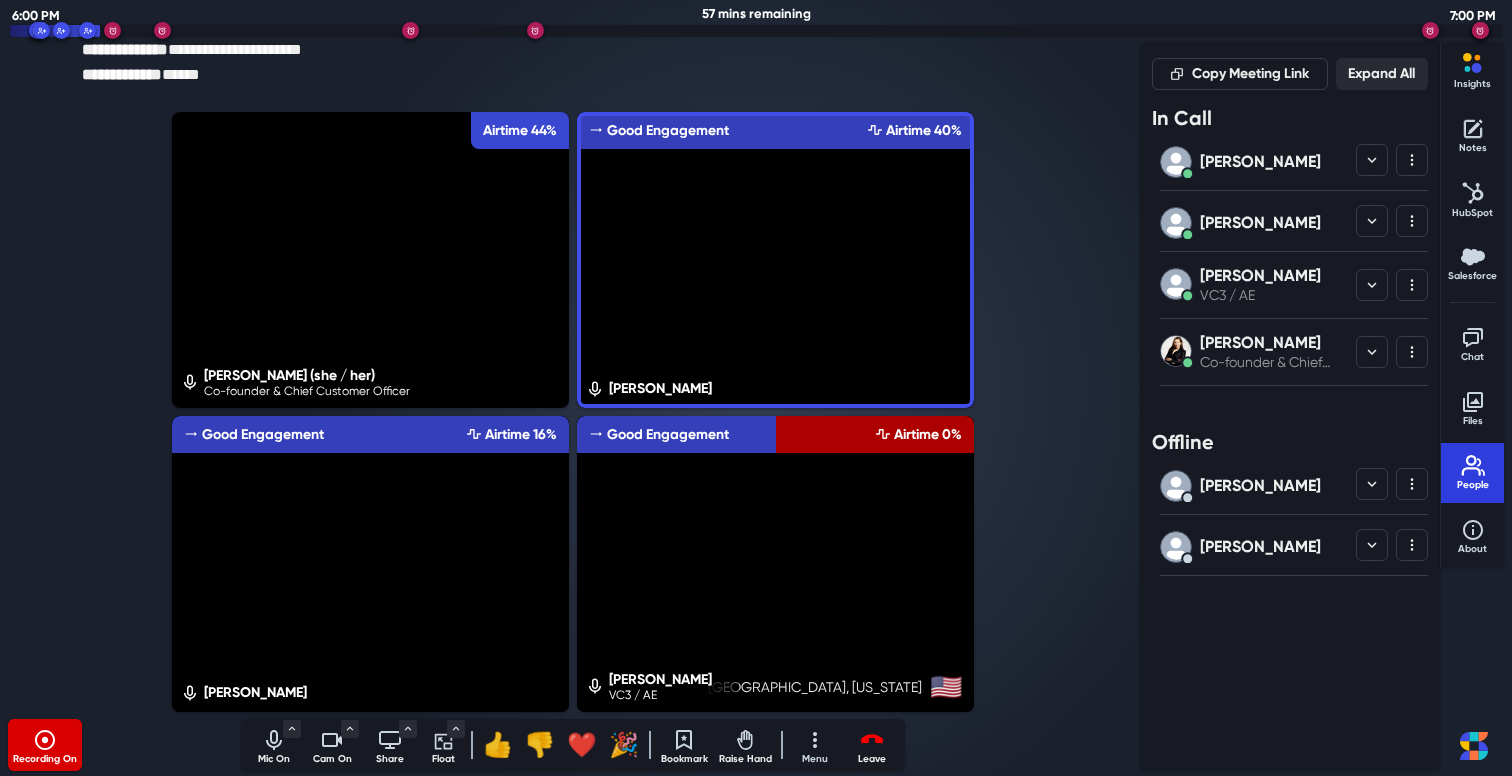click 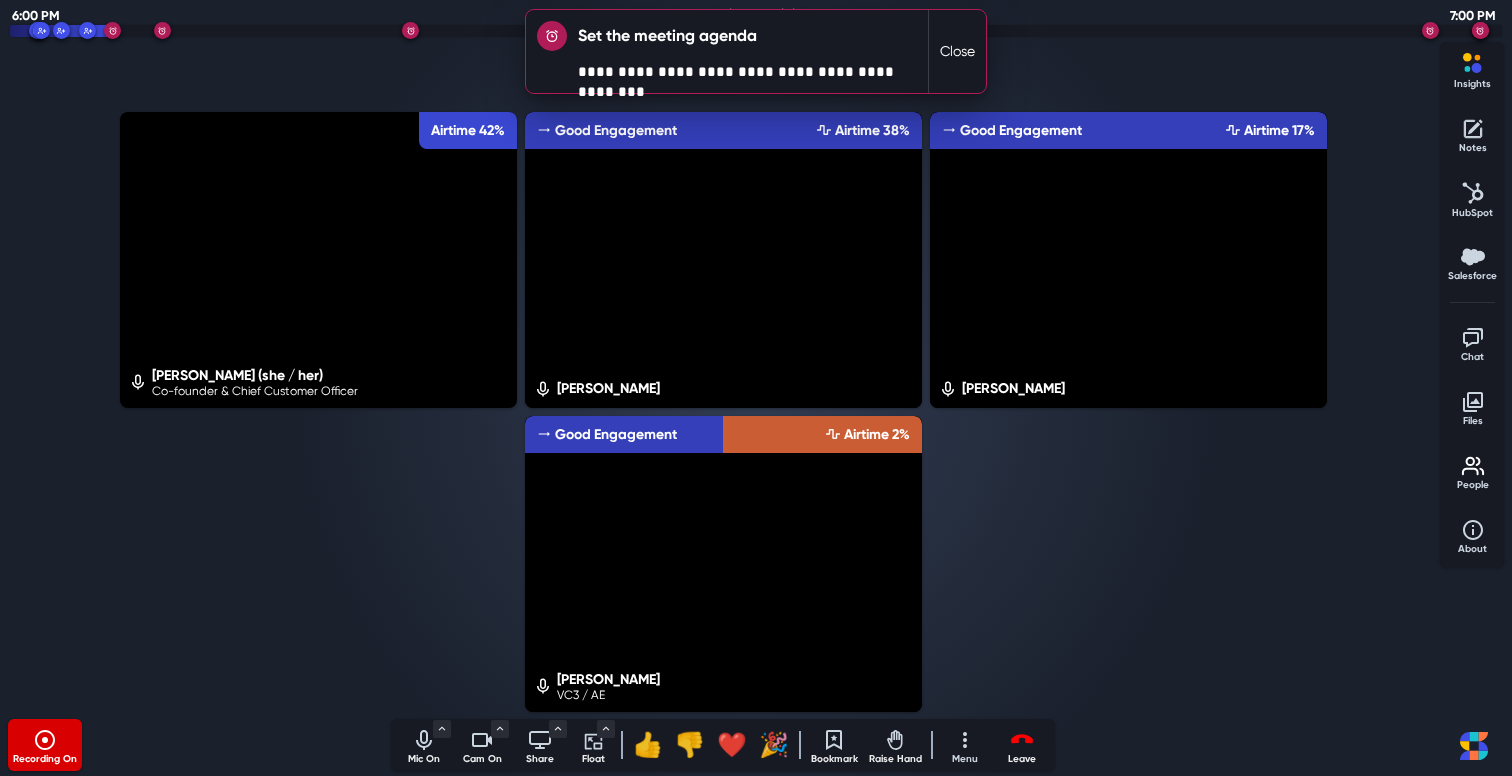 click on "Close" at bounding box center (957, 51) 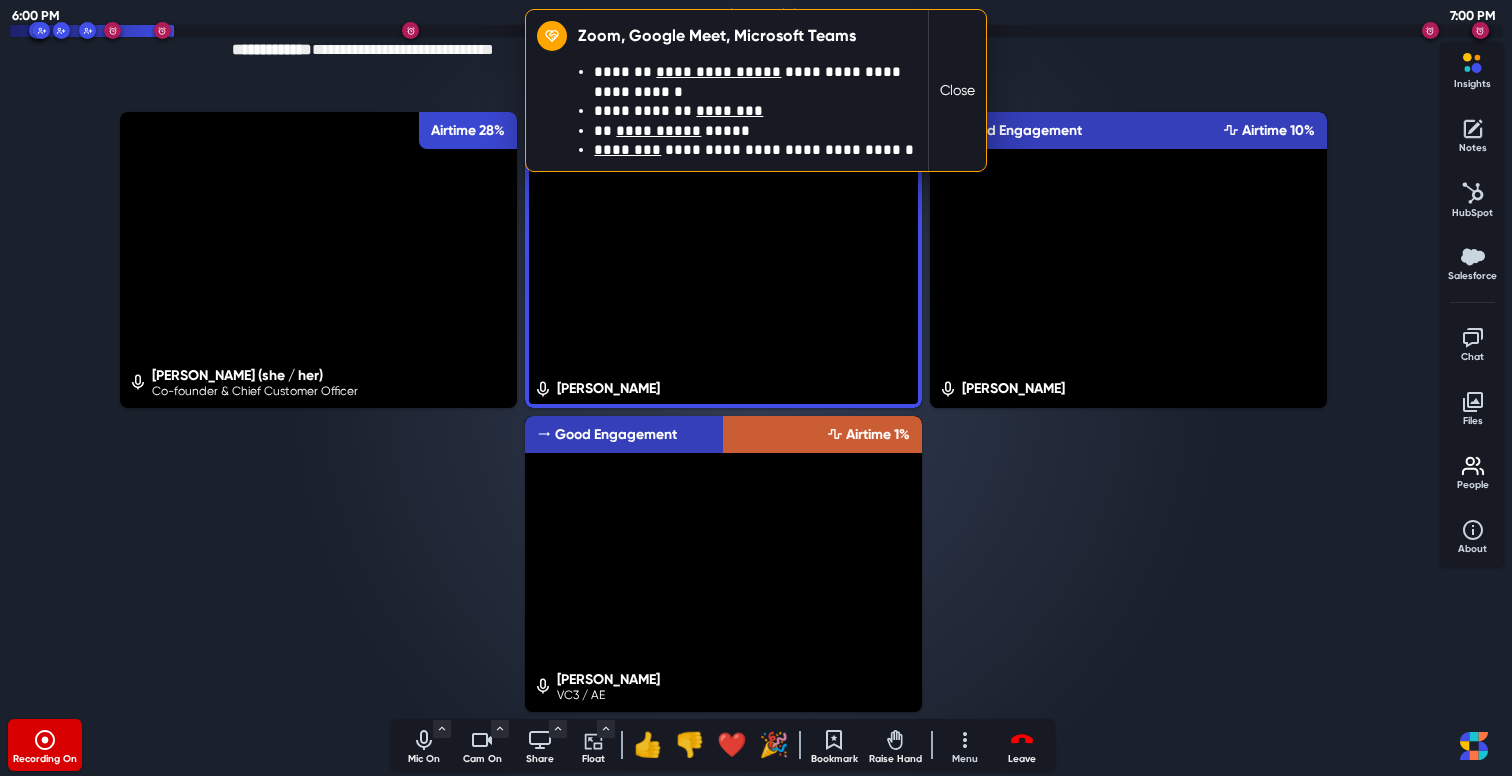 click on "Close" at bounding box center [957, 90] 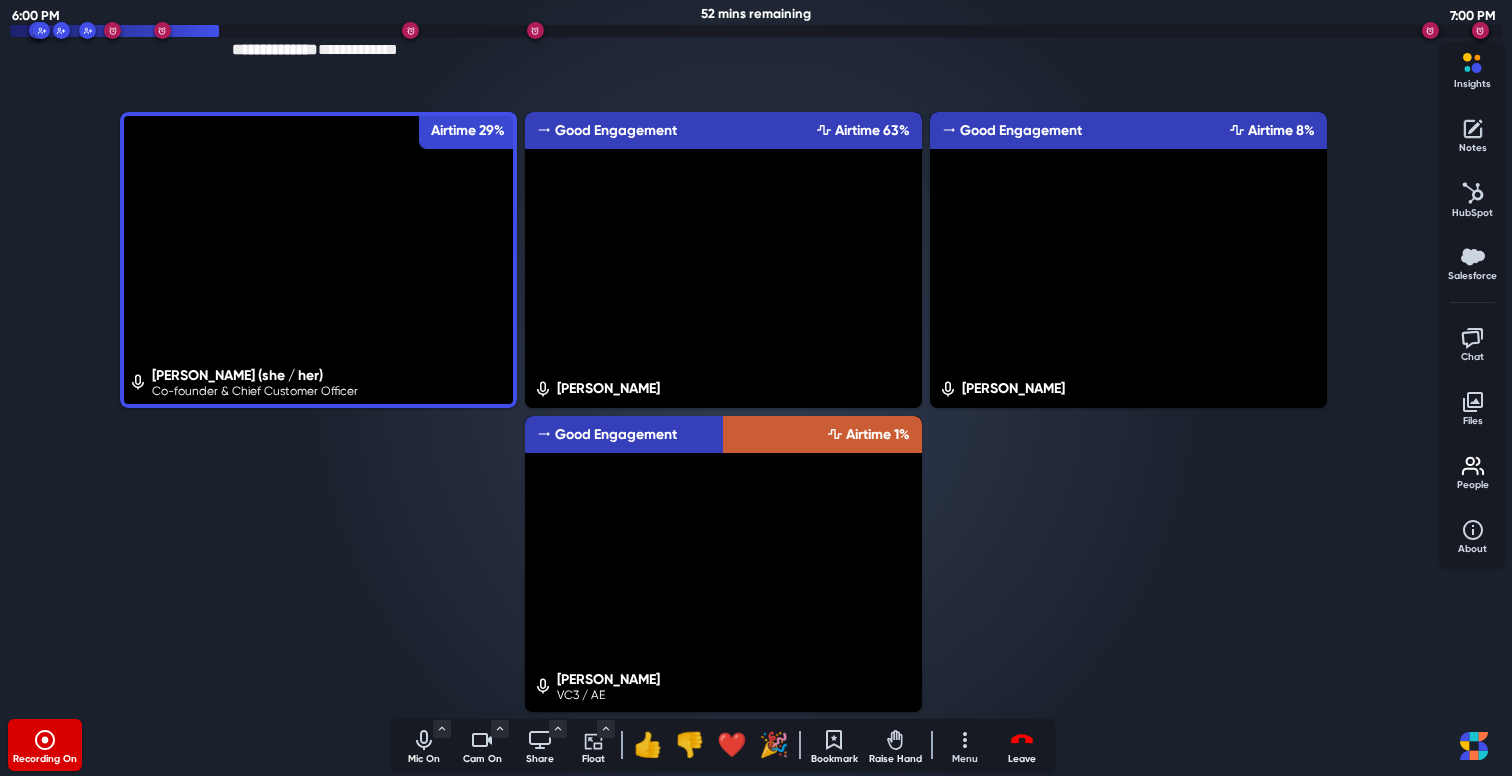 click 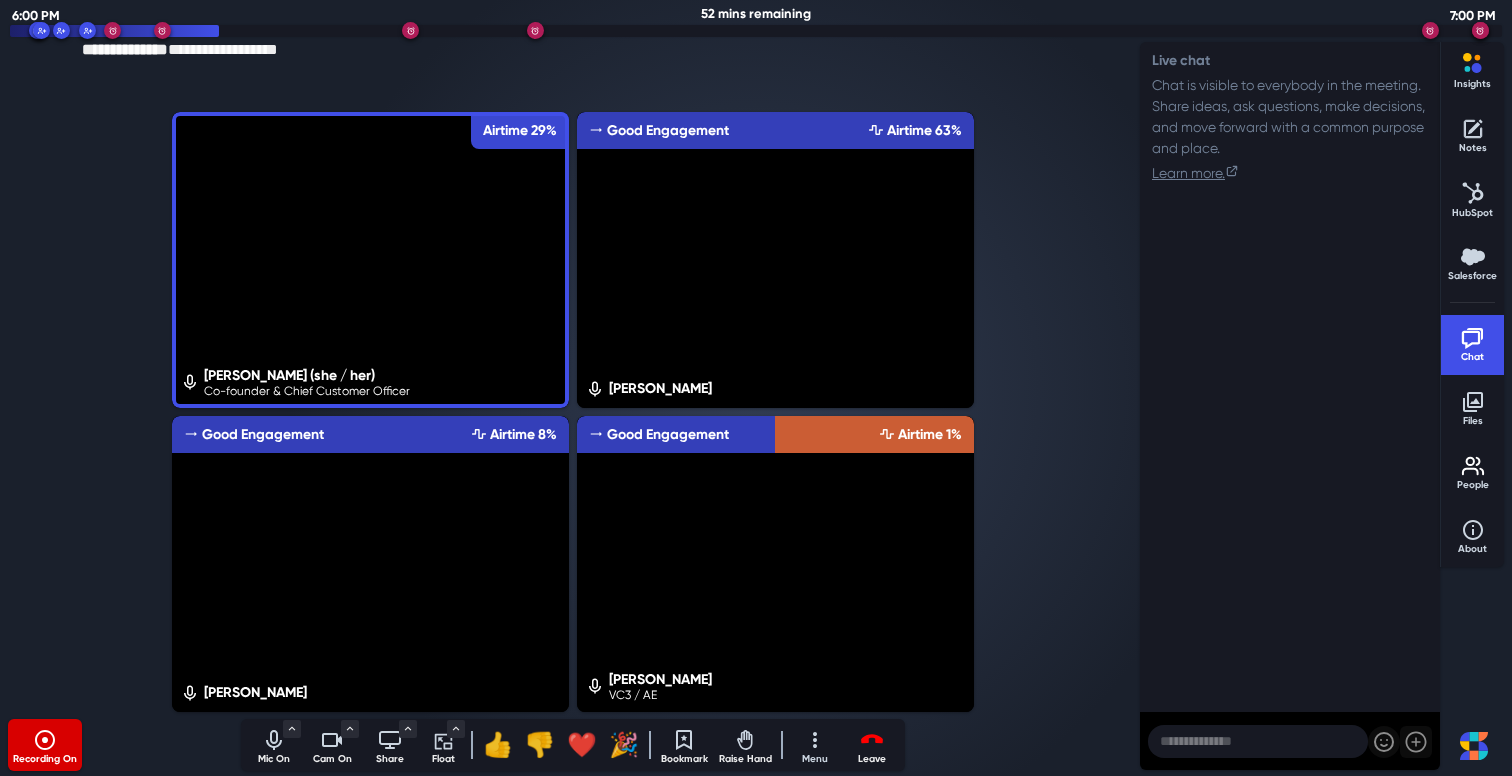 click at bounding box center (1258, 741) 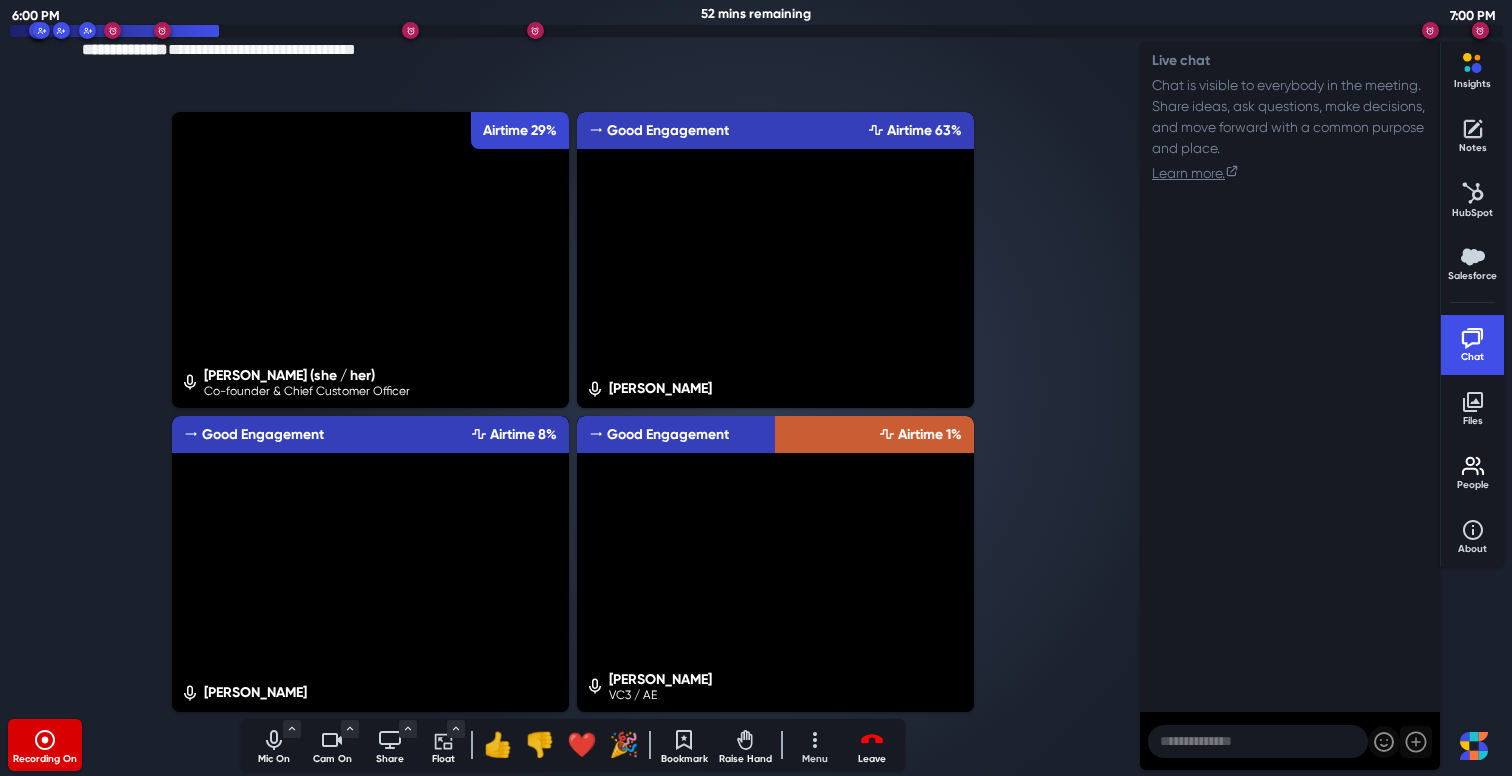 paste on "**********" 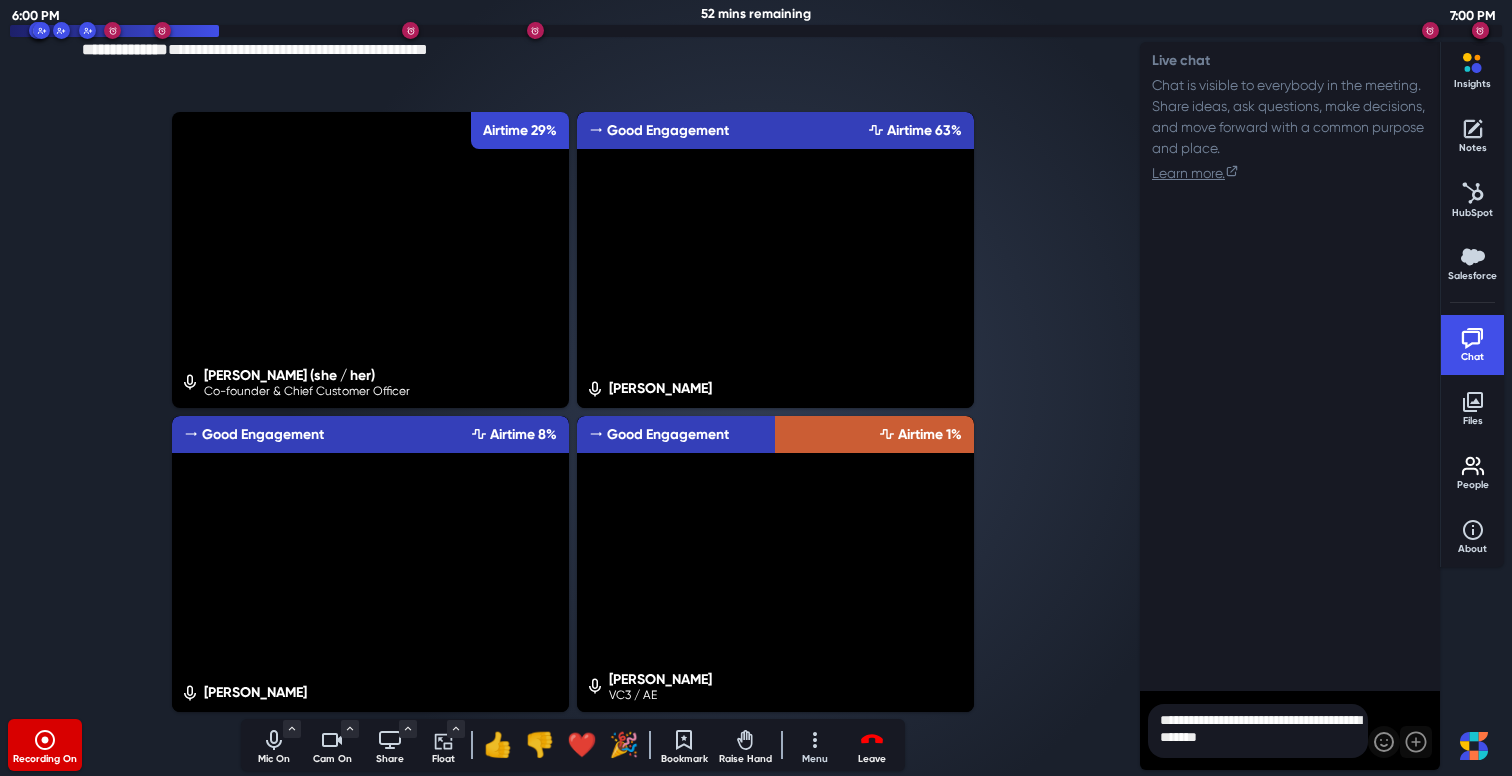 type 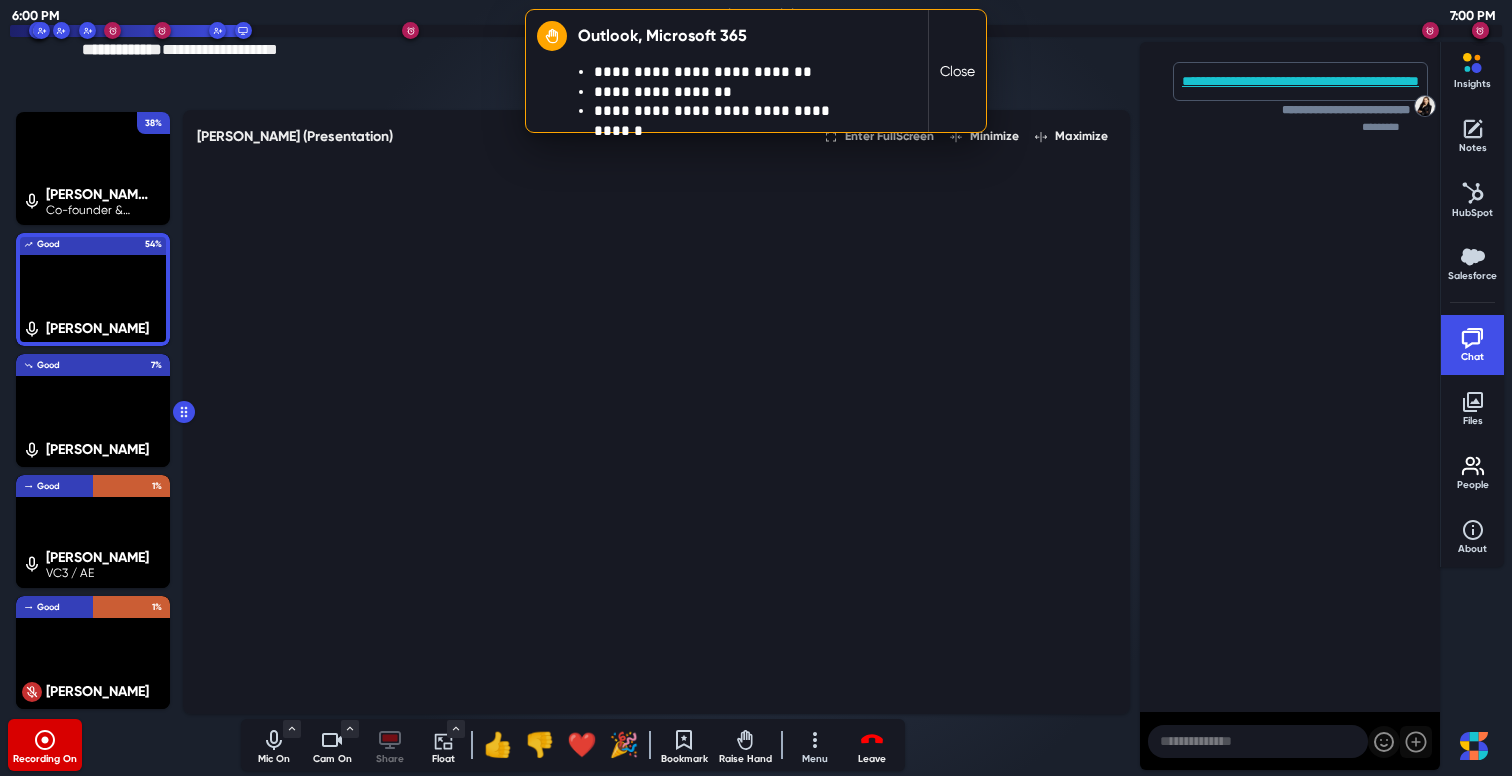 click on "Close" at bounding box center [957, 71] 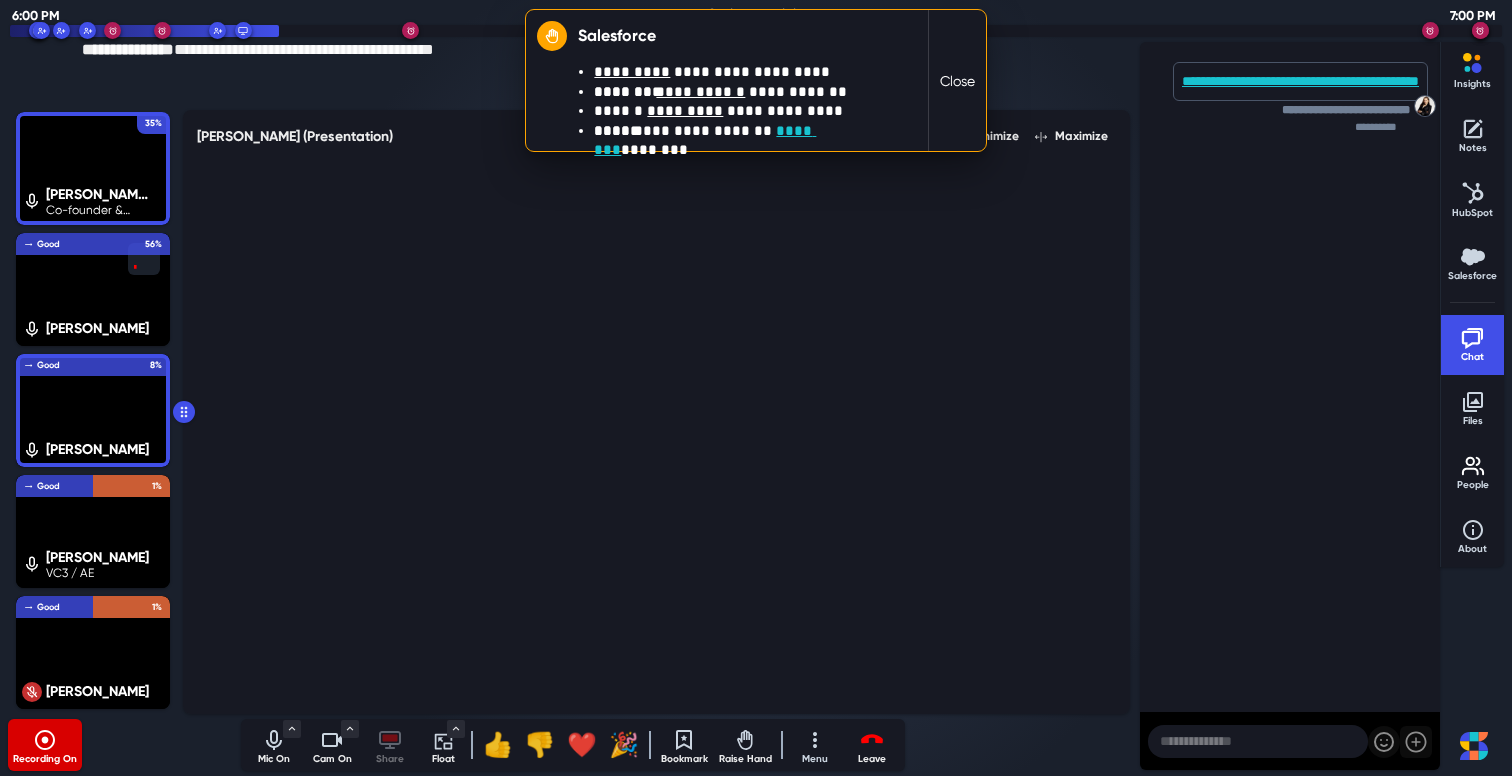 click on "Close" at bounding box center (957, 80) 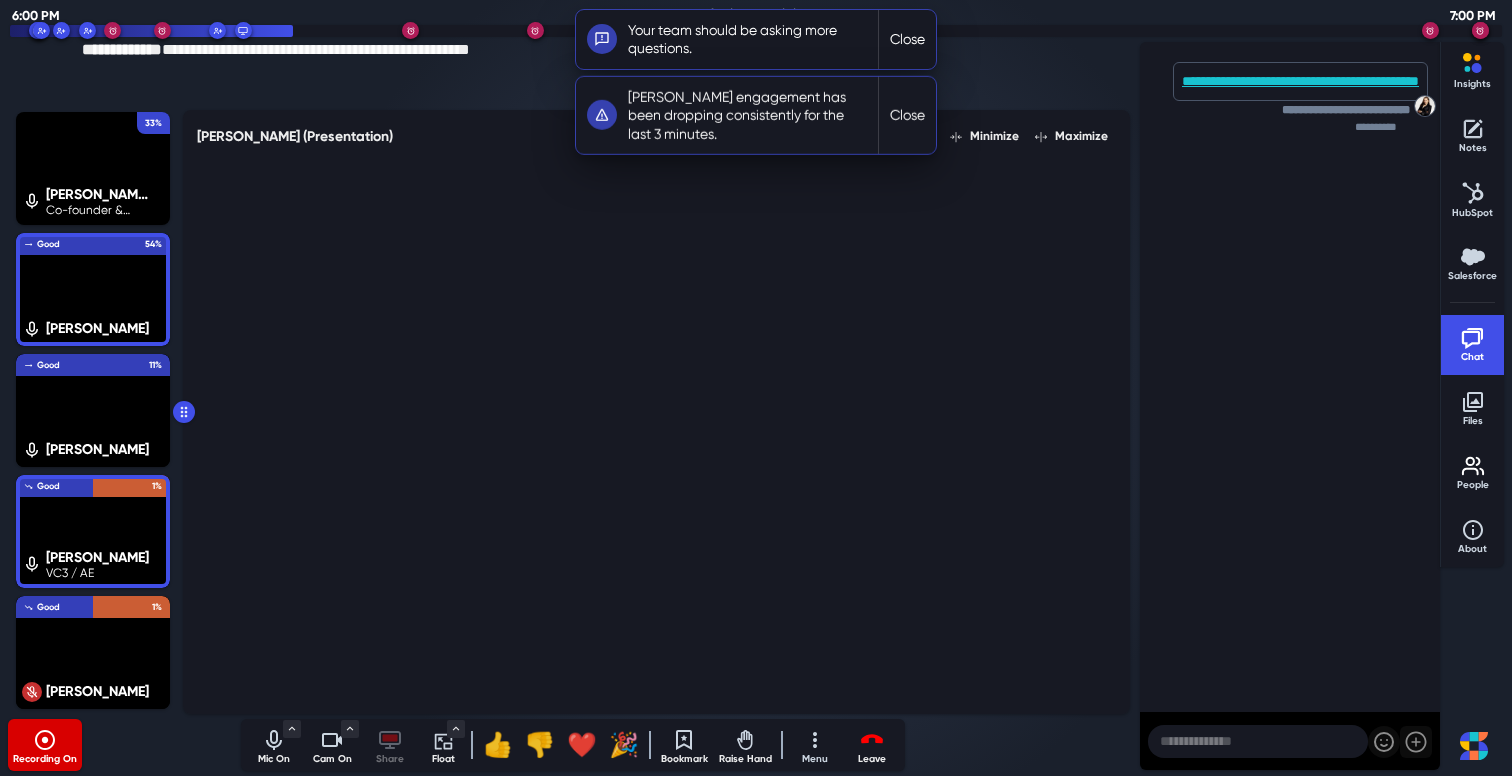 click on "Close" at bounding box center (907, 115) 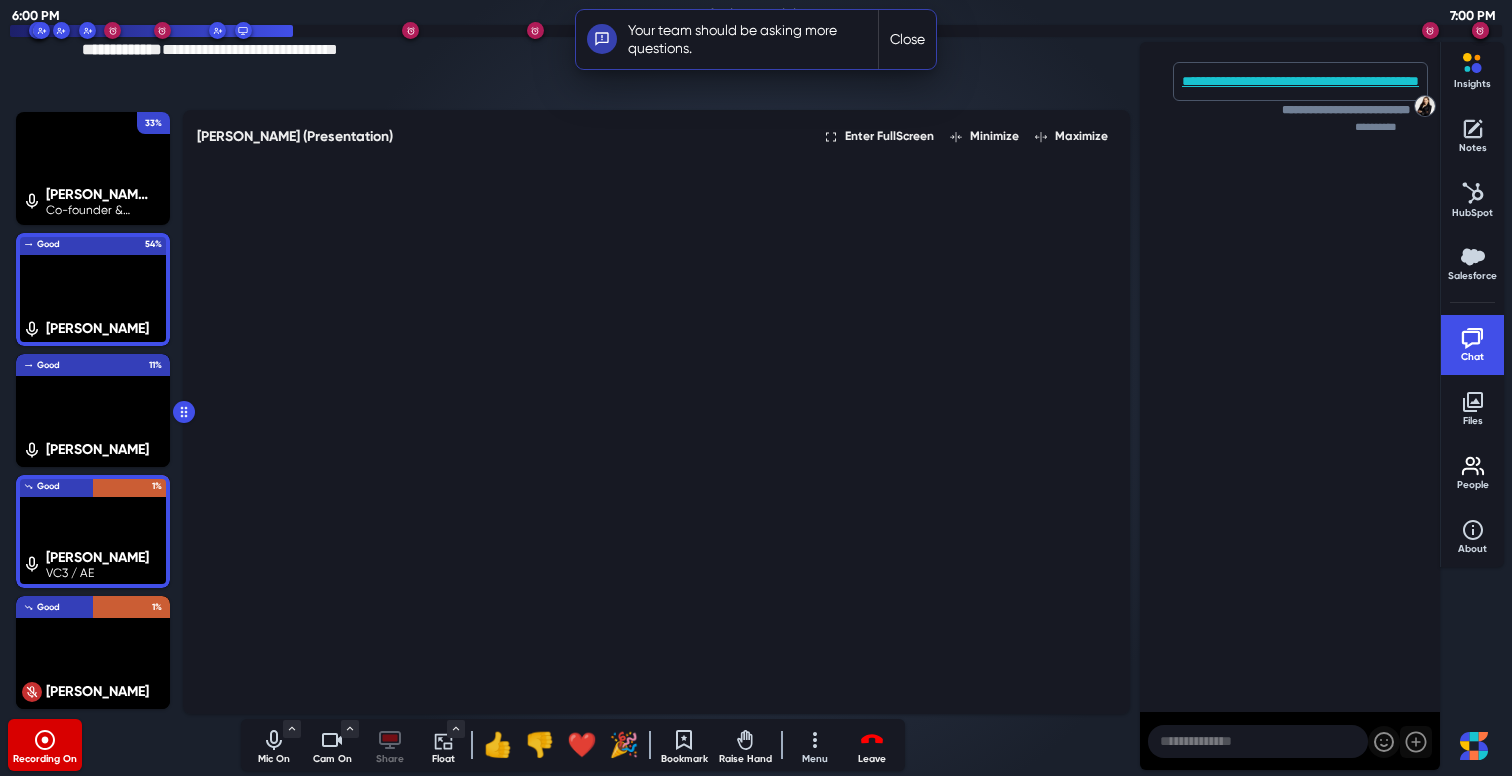 click on "Close" at bounding box center (907, 39) 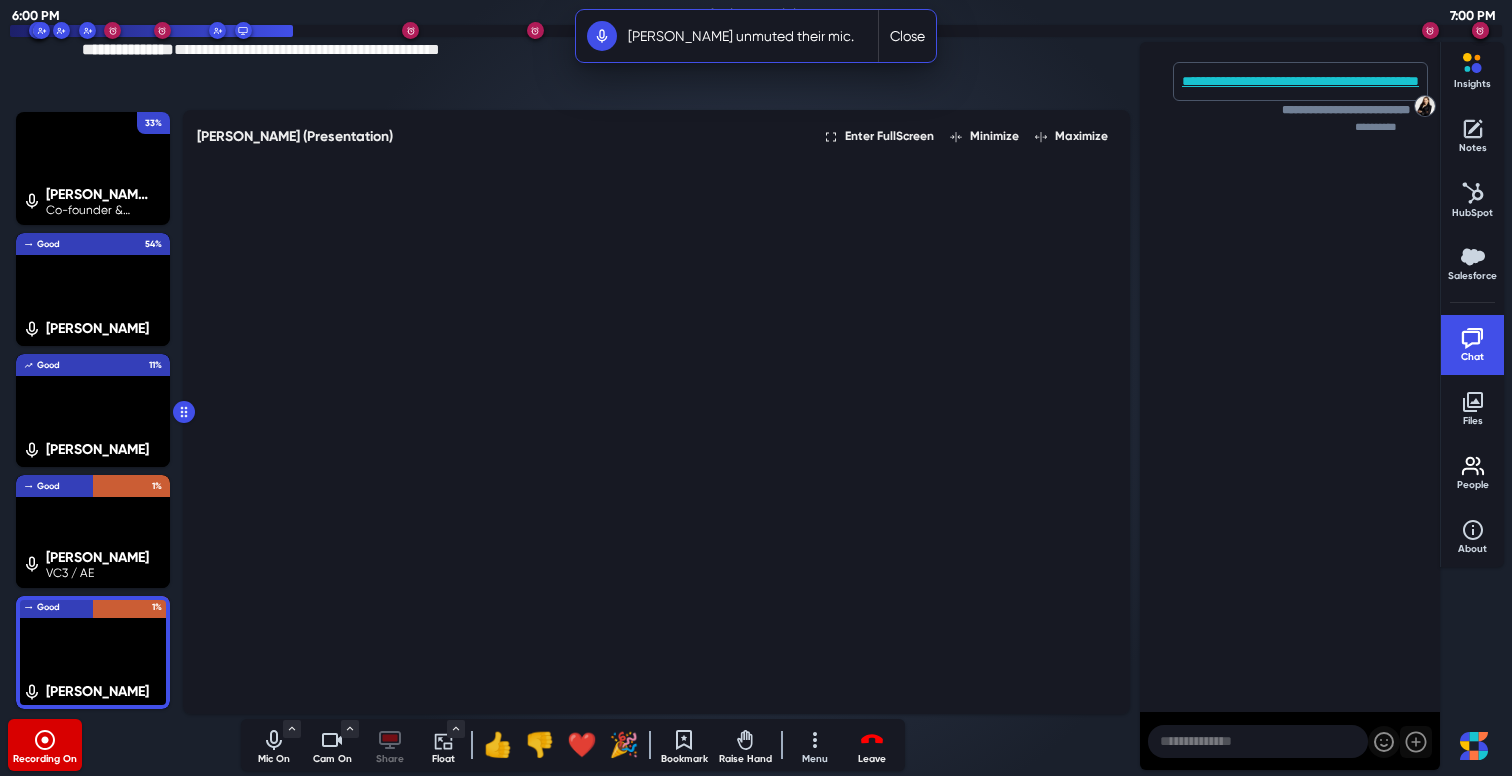 click on "Close" at bounding box center [907, 36] 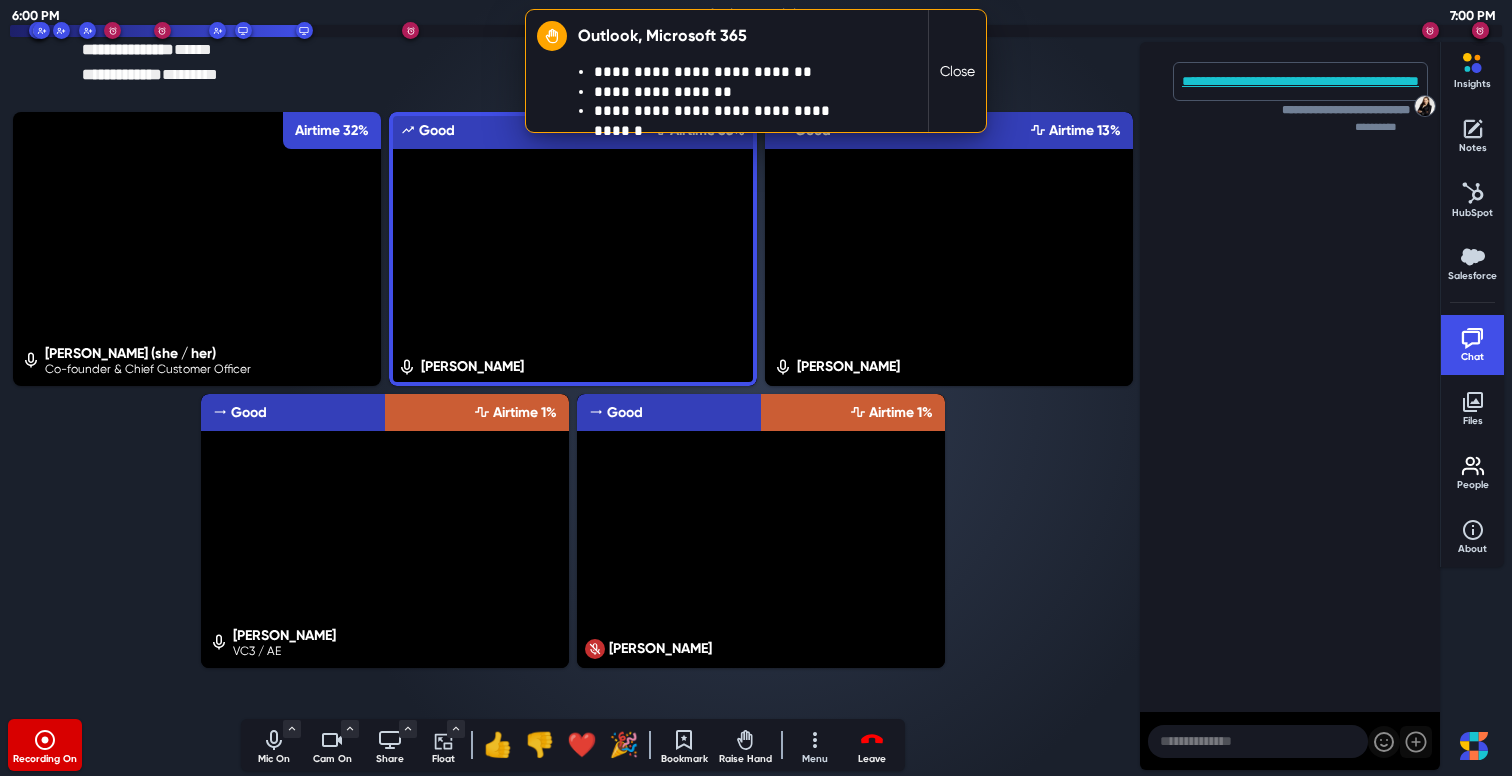 click on "Close" at bounding box center [957, 71] 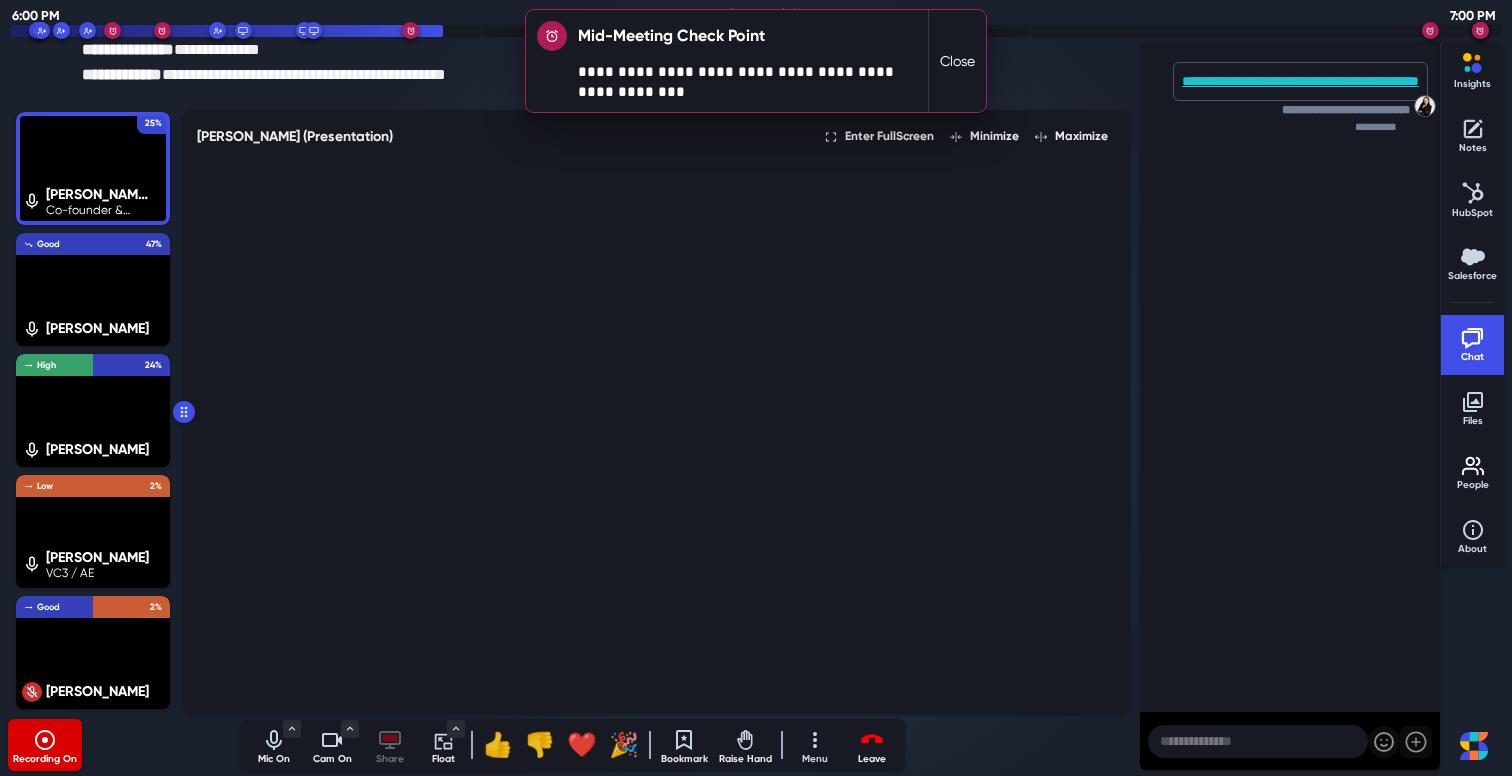 click on "Close" at bounding box center [957, 61] 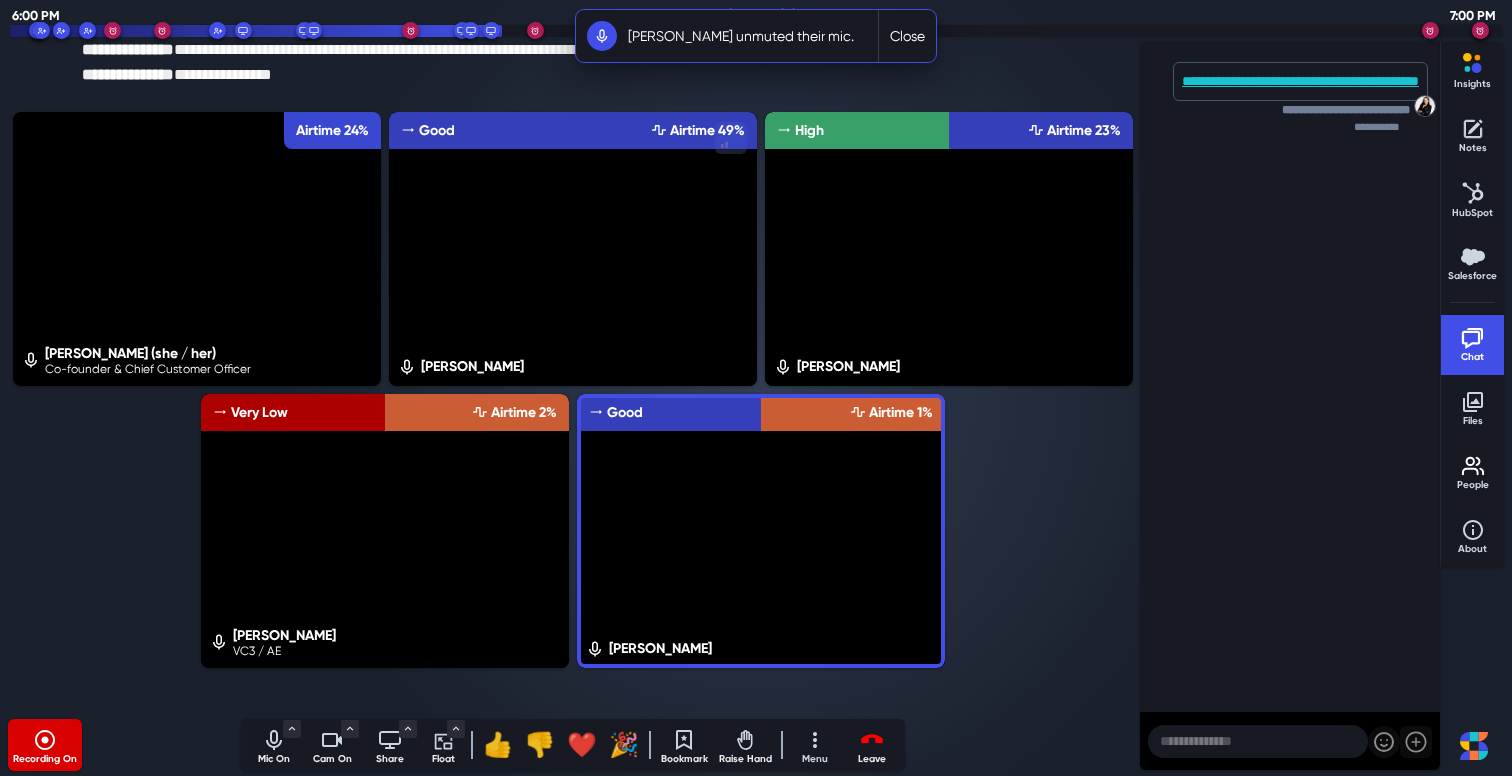 click on "Close" at bounding box center (907, 36) 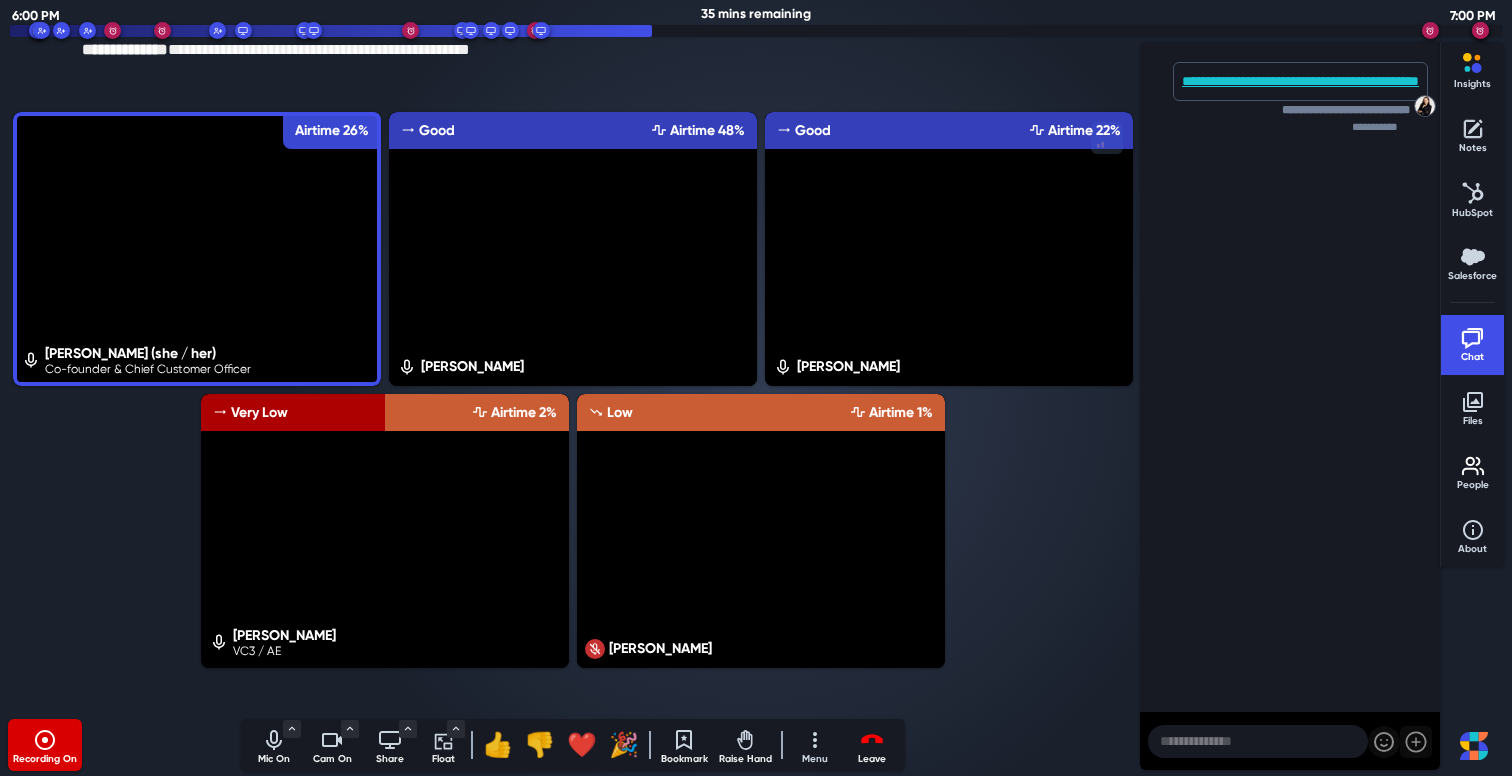 click at bounding box center [1258, 741] 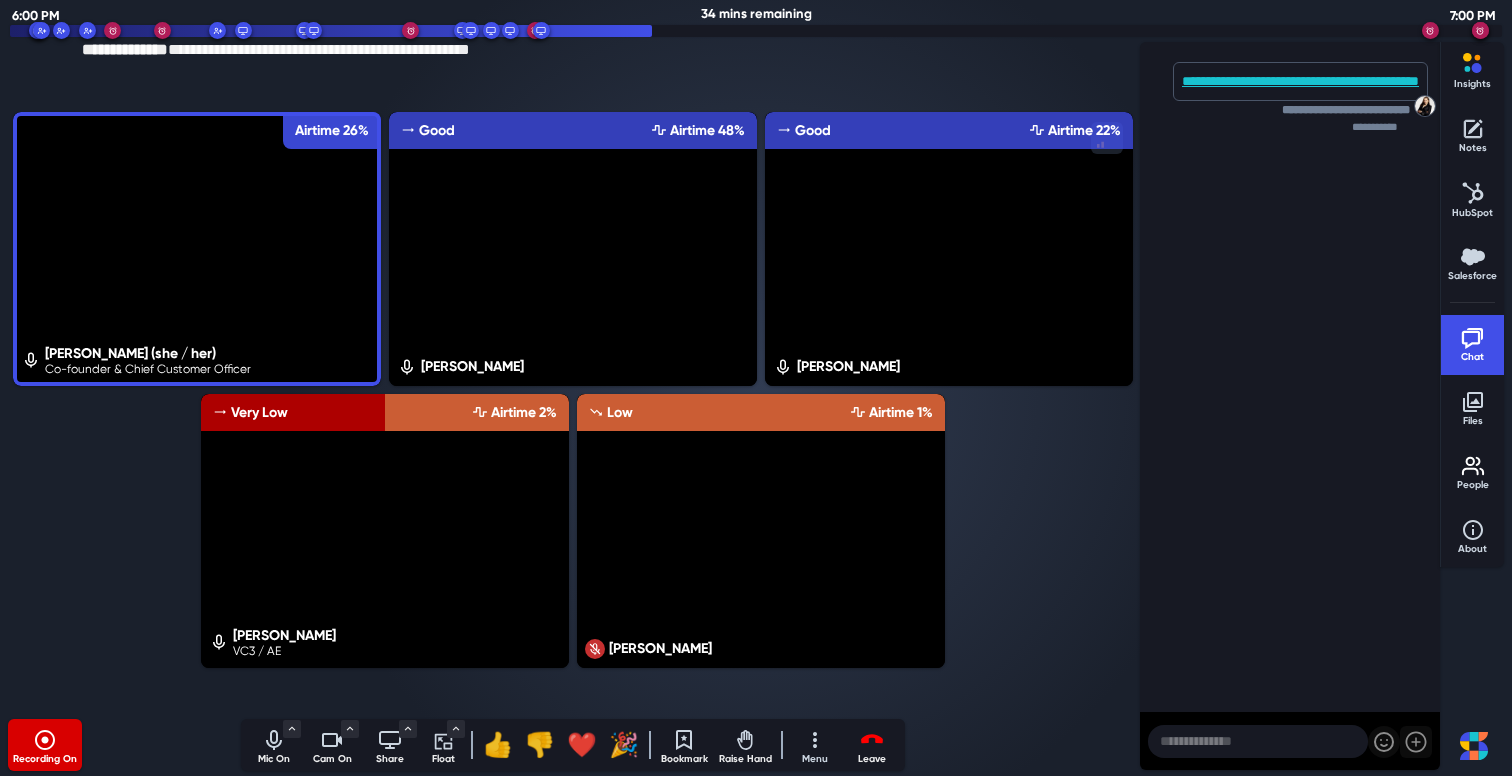 paste on "**********" 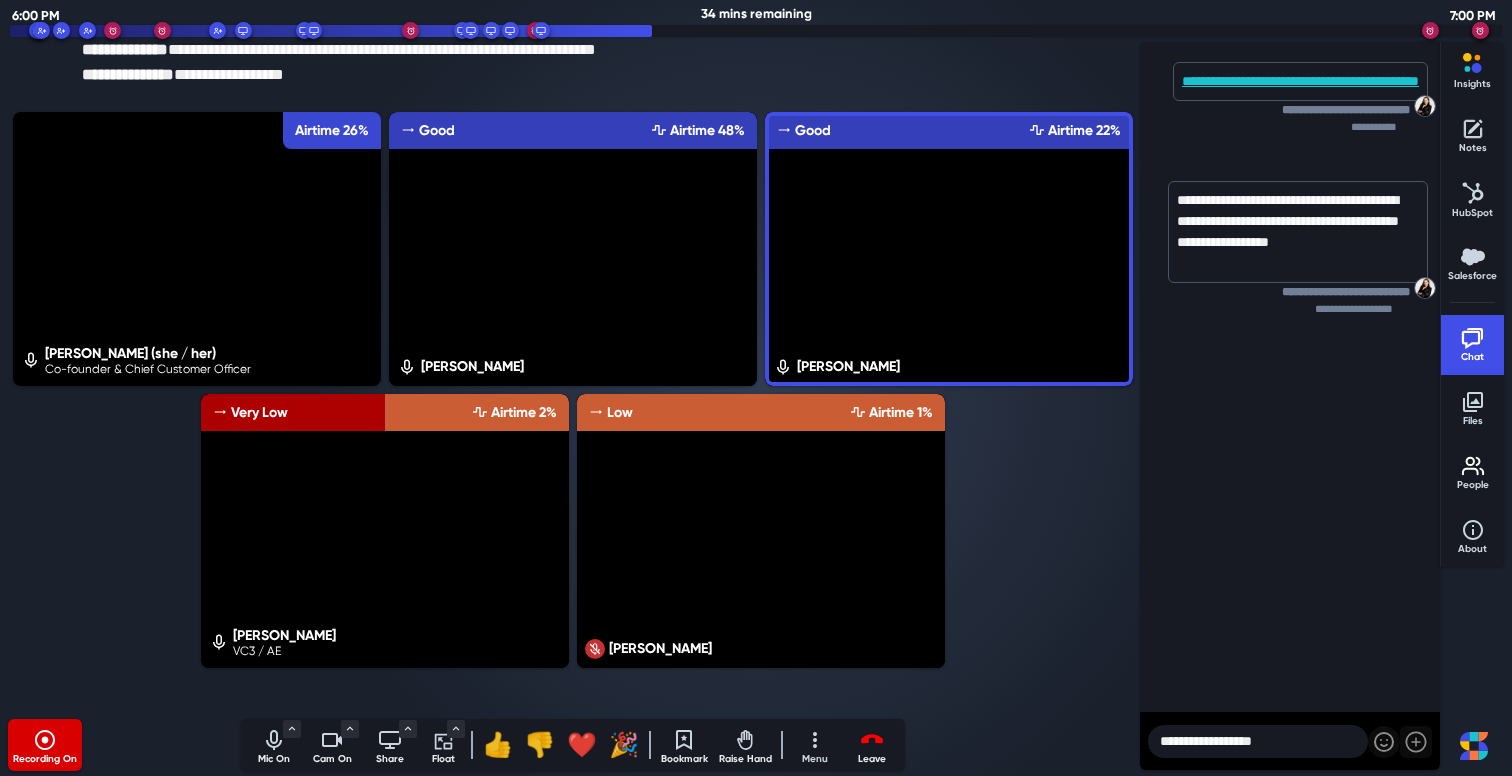 type on "**********" 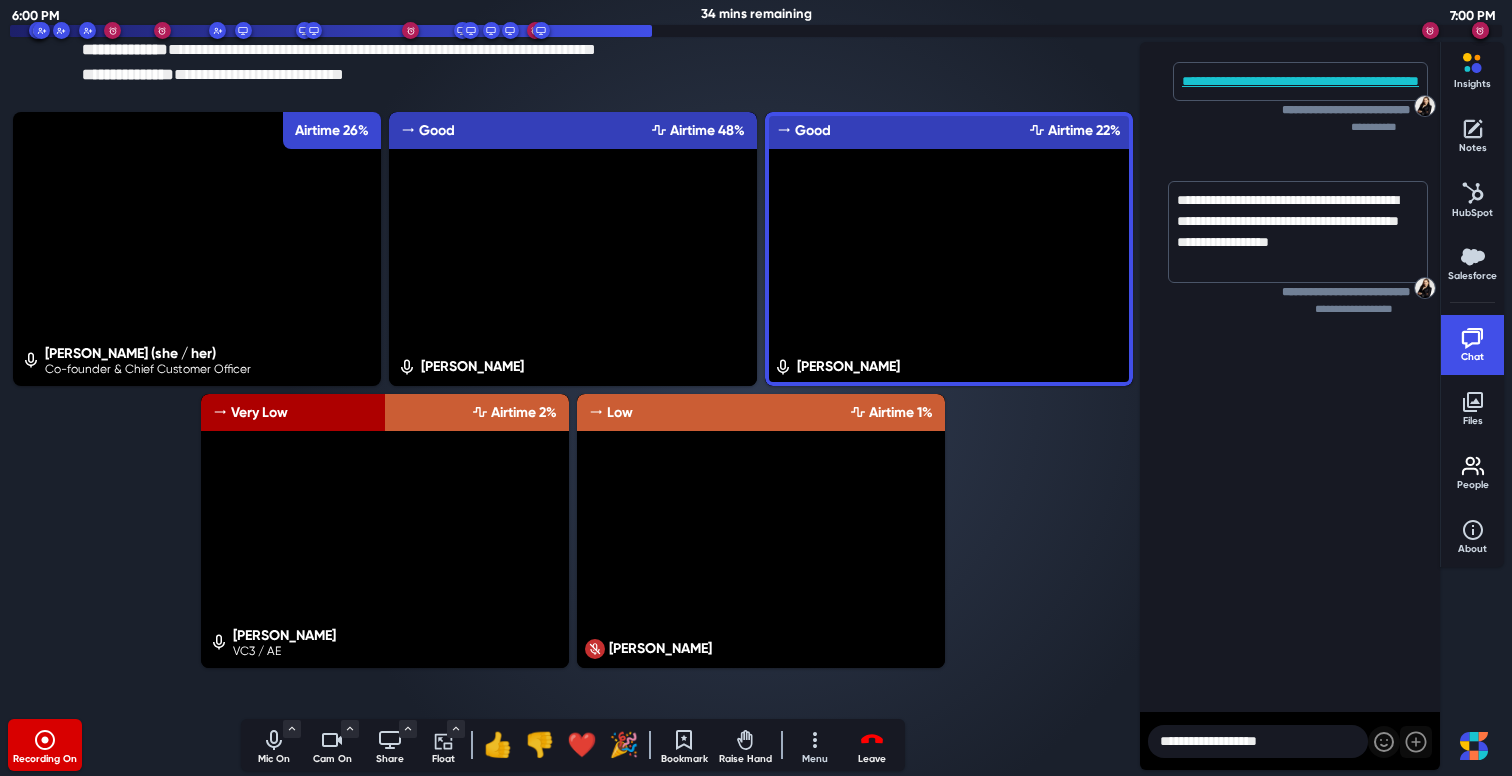 type 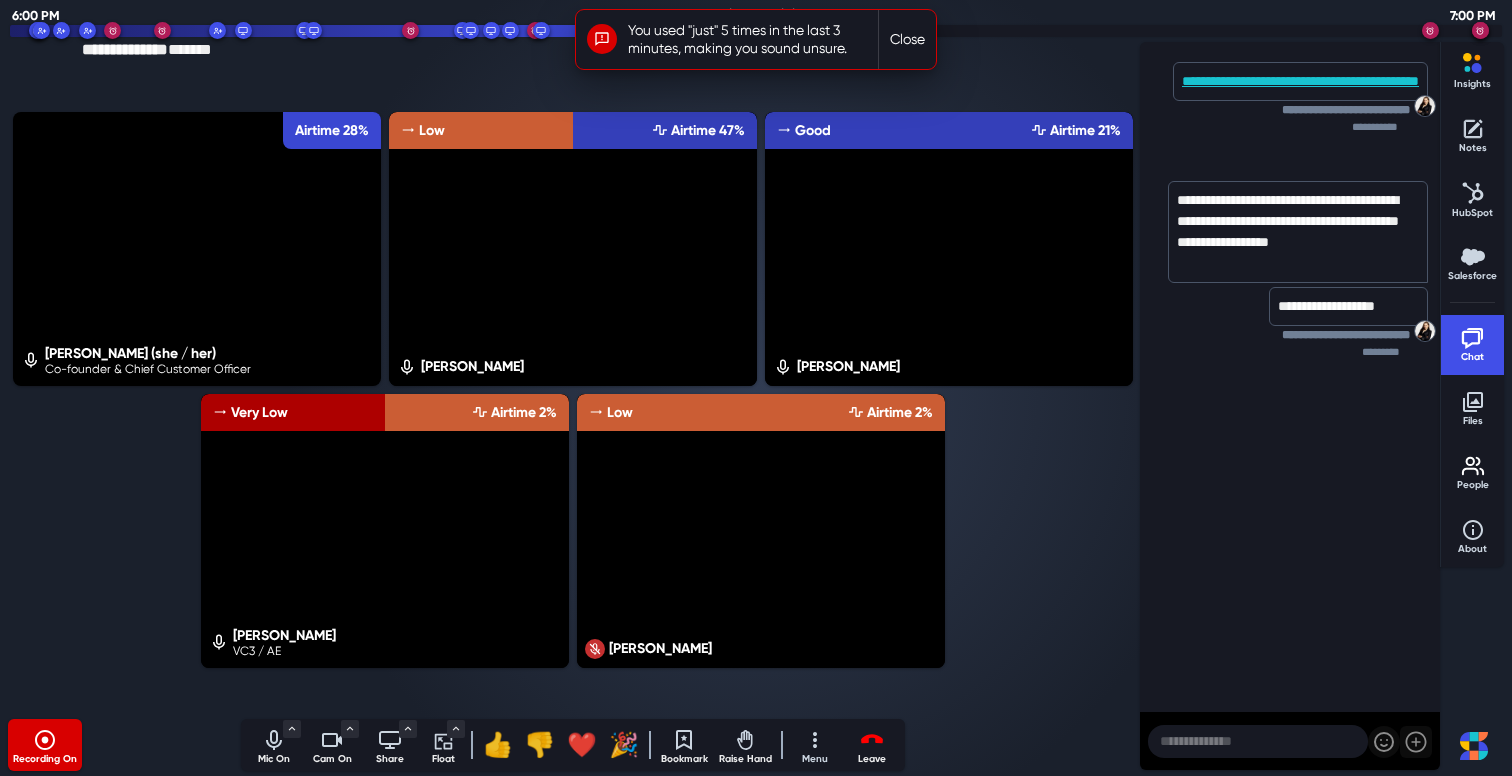 click on "Close" at bounding box center (907, 39) 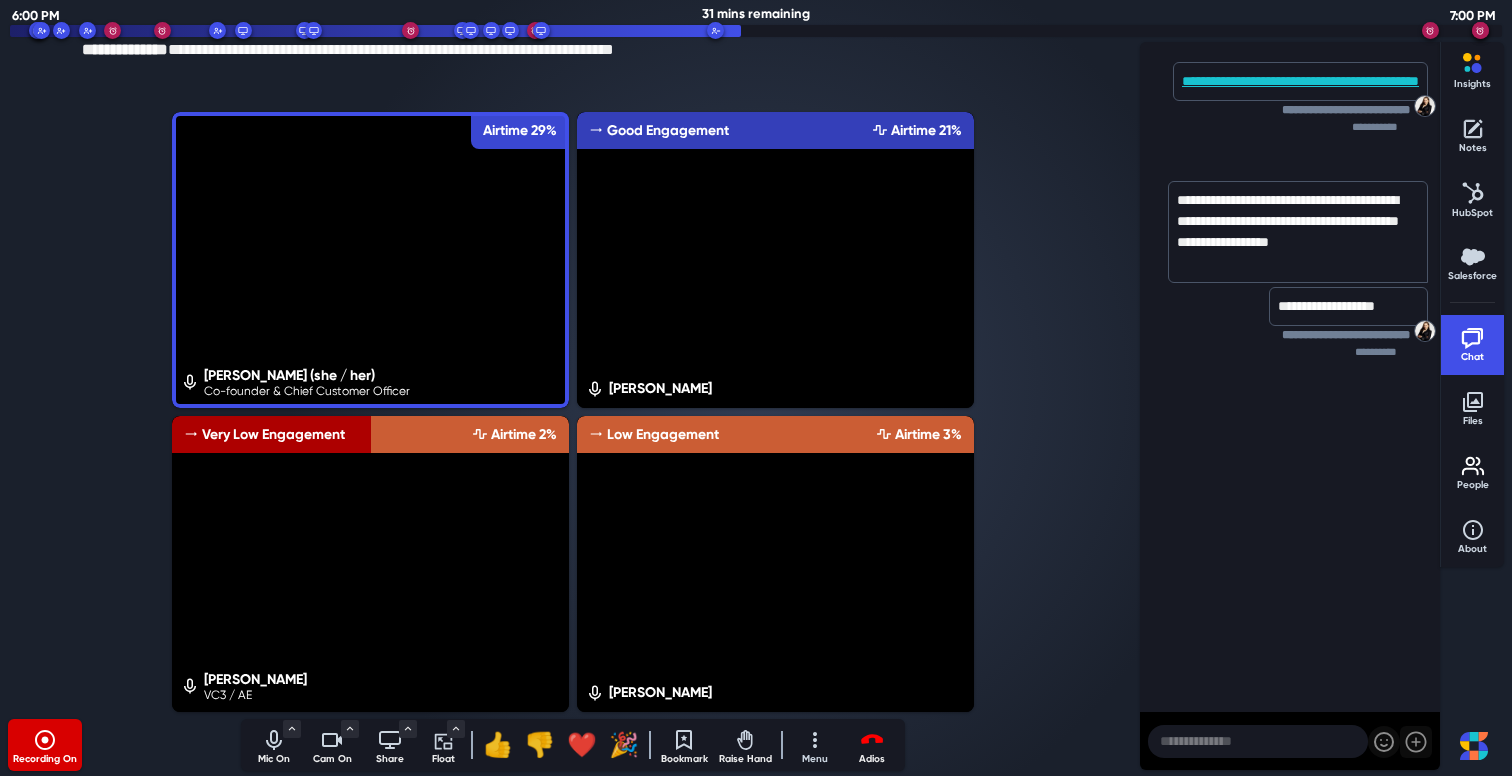 click 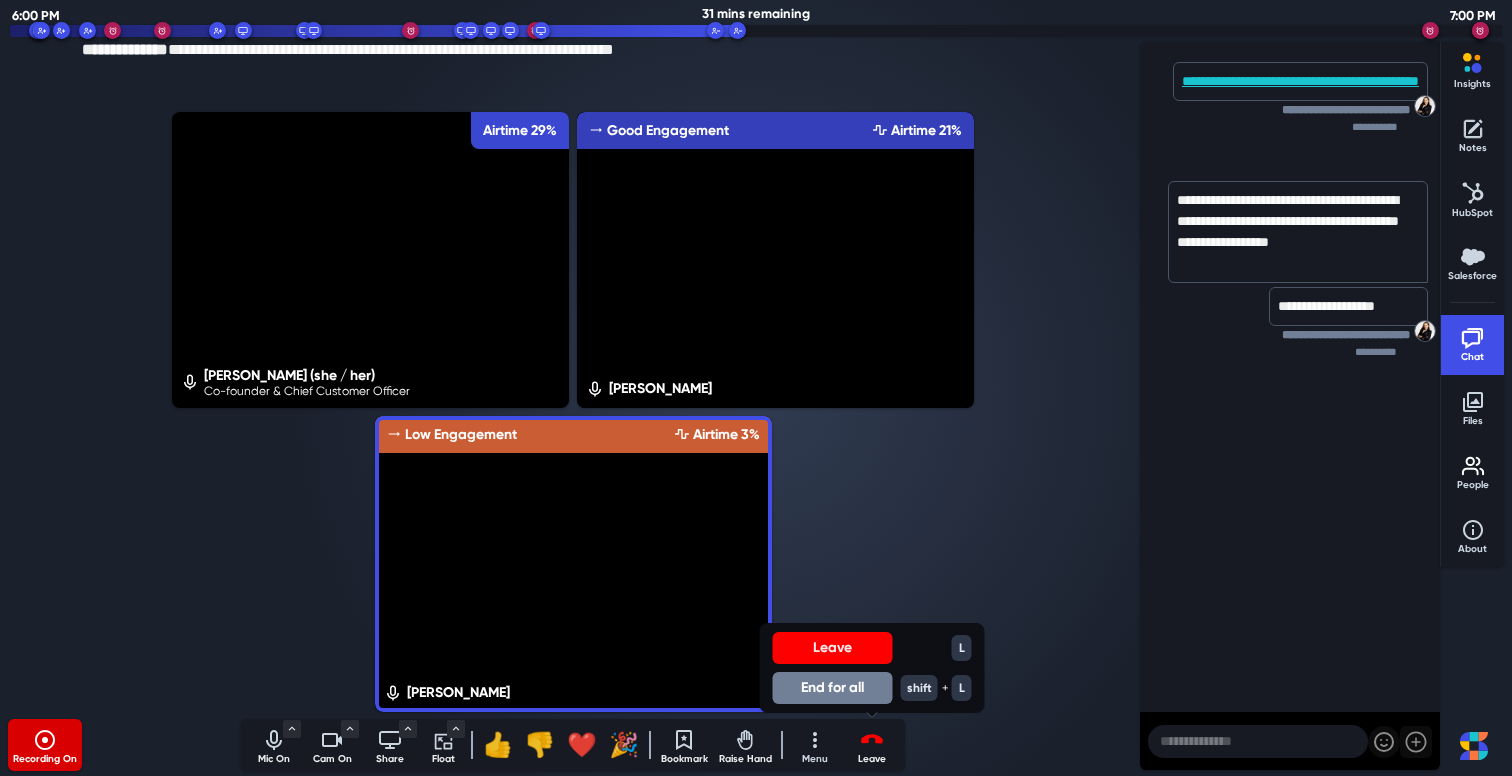 click on "End for all" at bounding box center [833, 688] 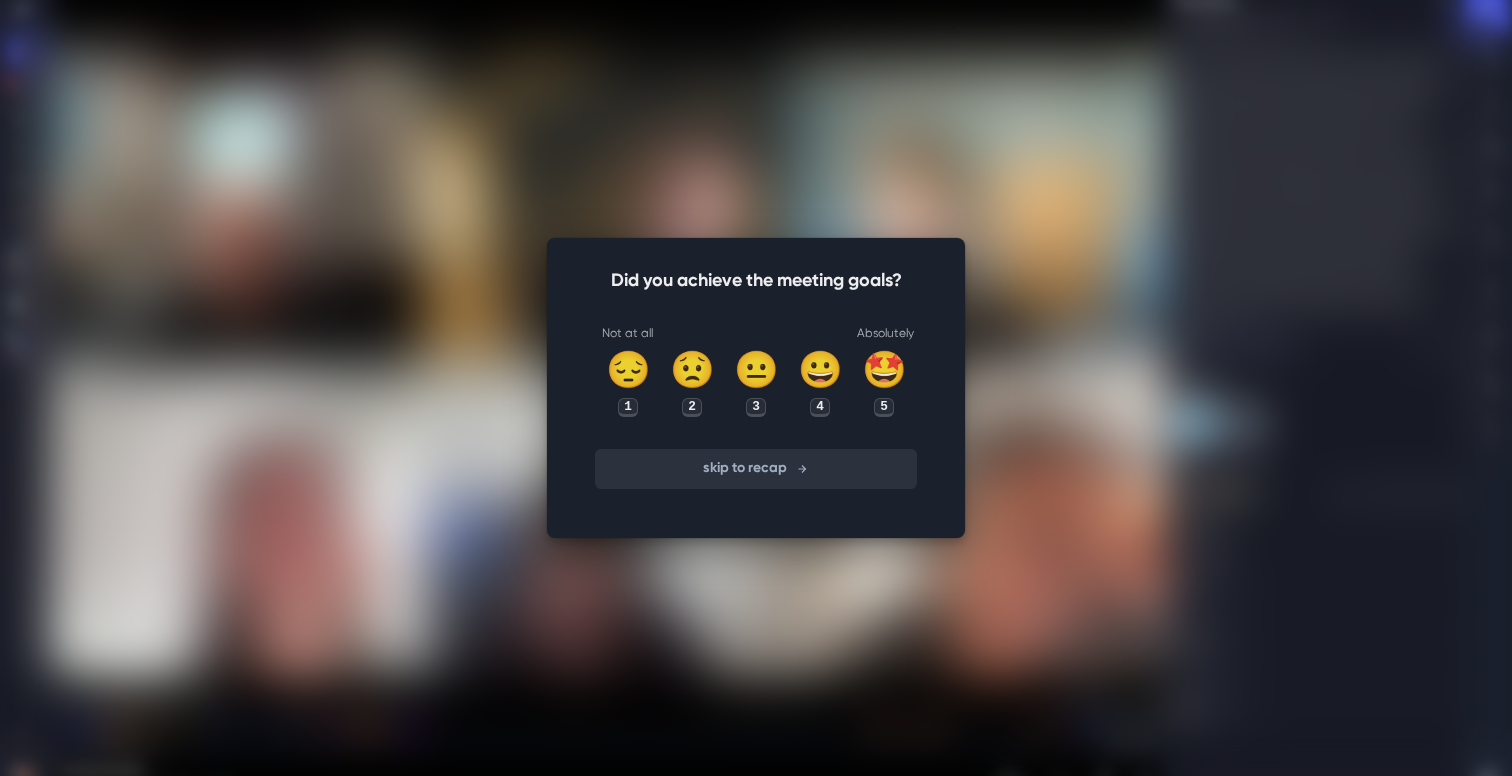 click on "skip to recap" at bounding box center [756, 469] 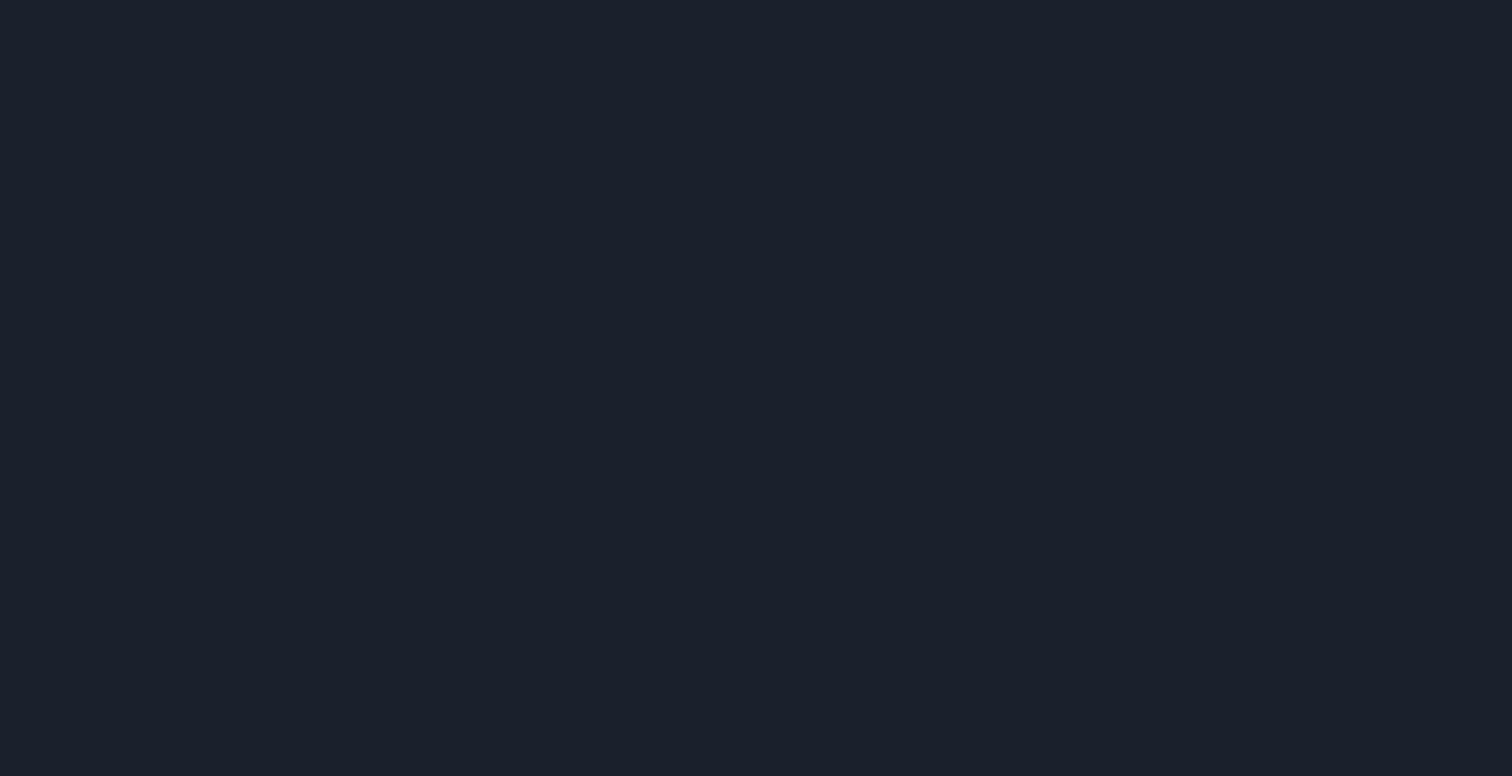 scroll, scrollTop: 0, scrollLeft: 0, axis: both 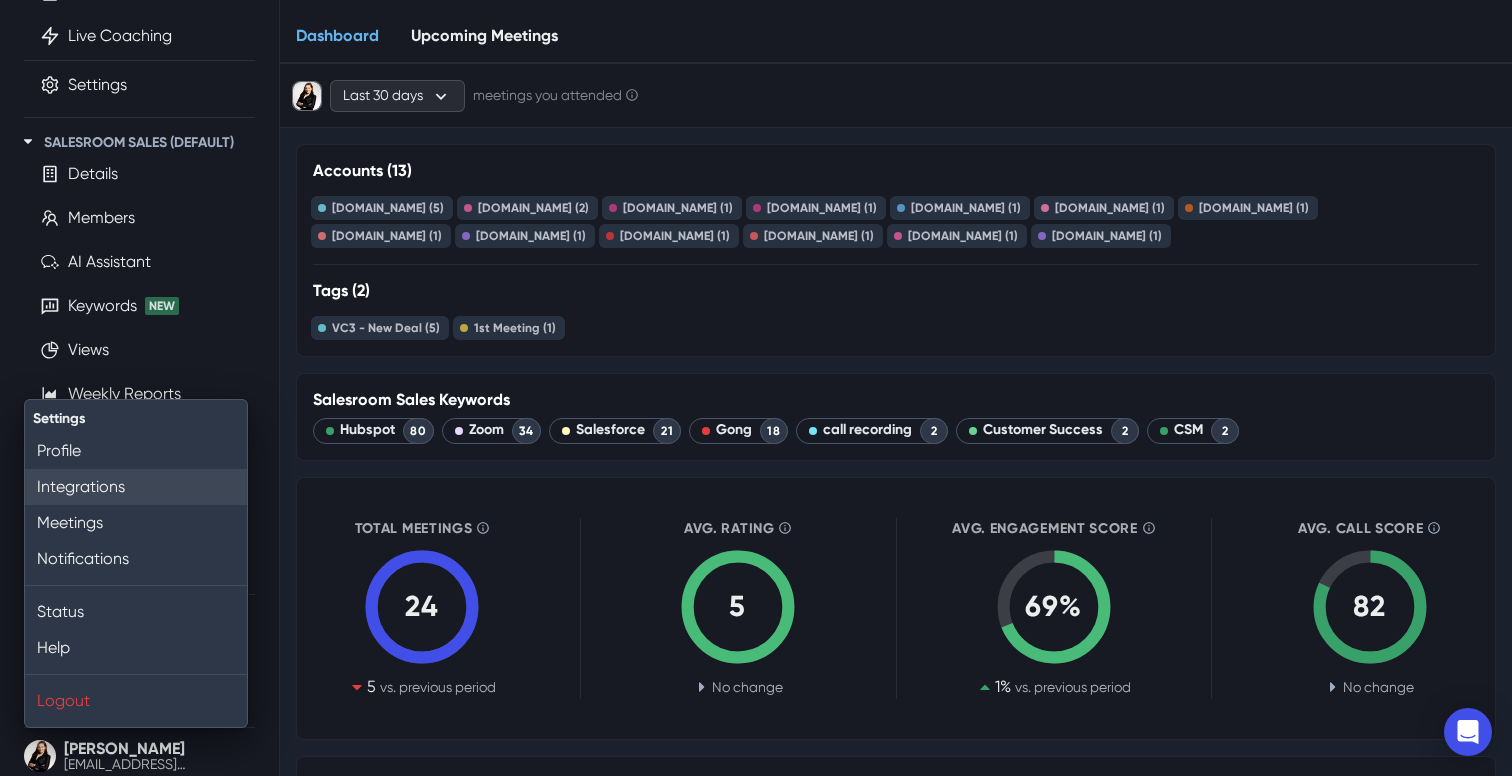 click on "Integrations" at bounding box center (136, 487) 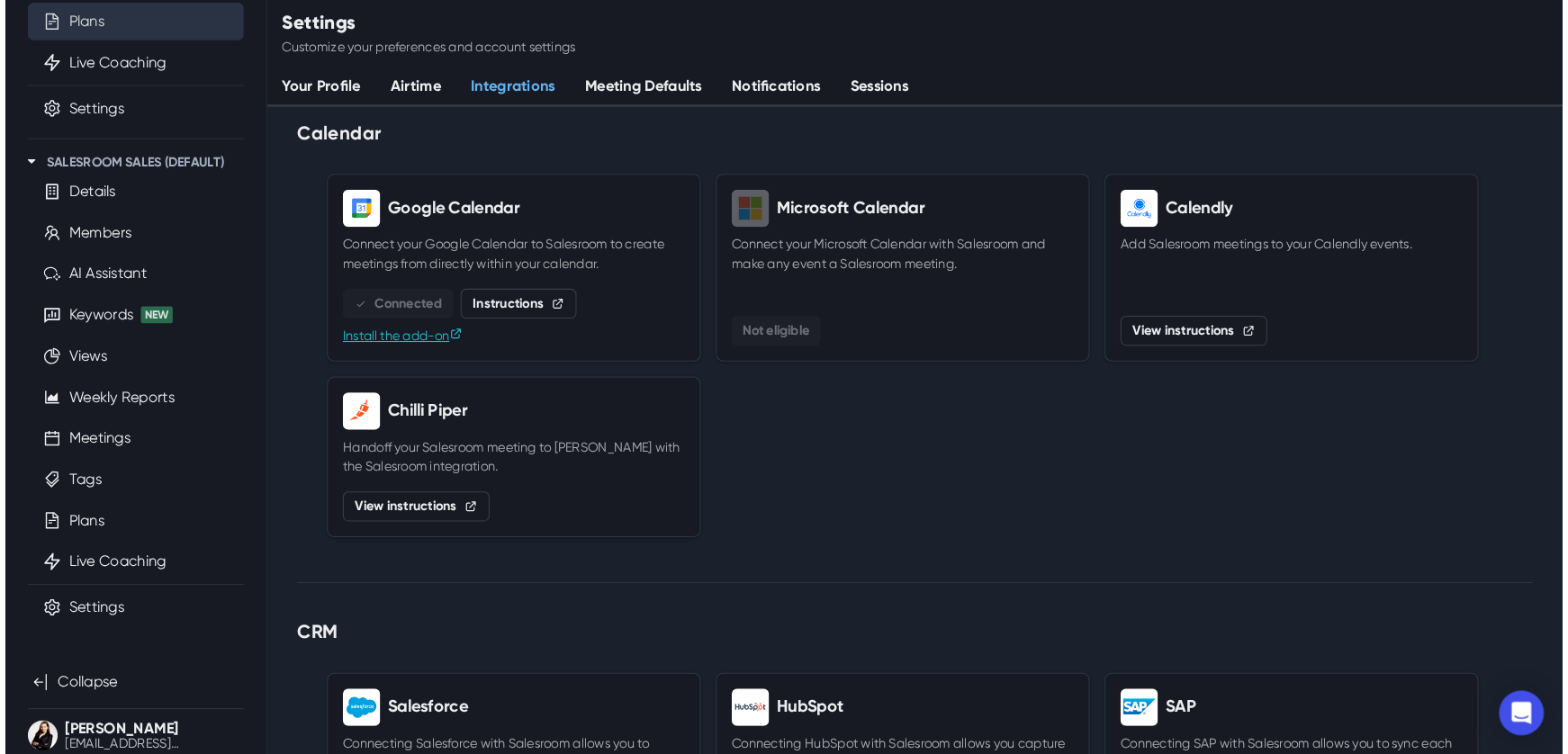 scroll, scrollTop: 0, scrollLeft: 0, axis: both 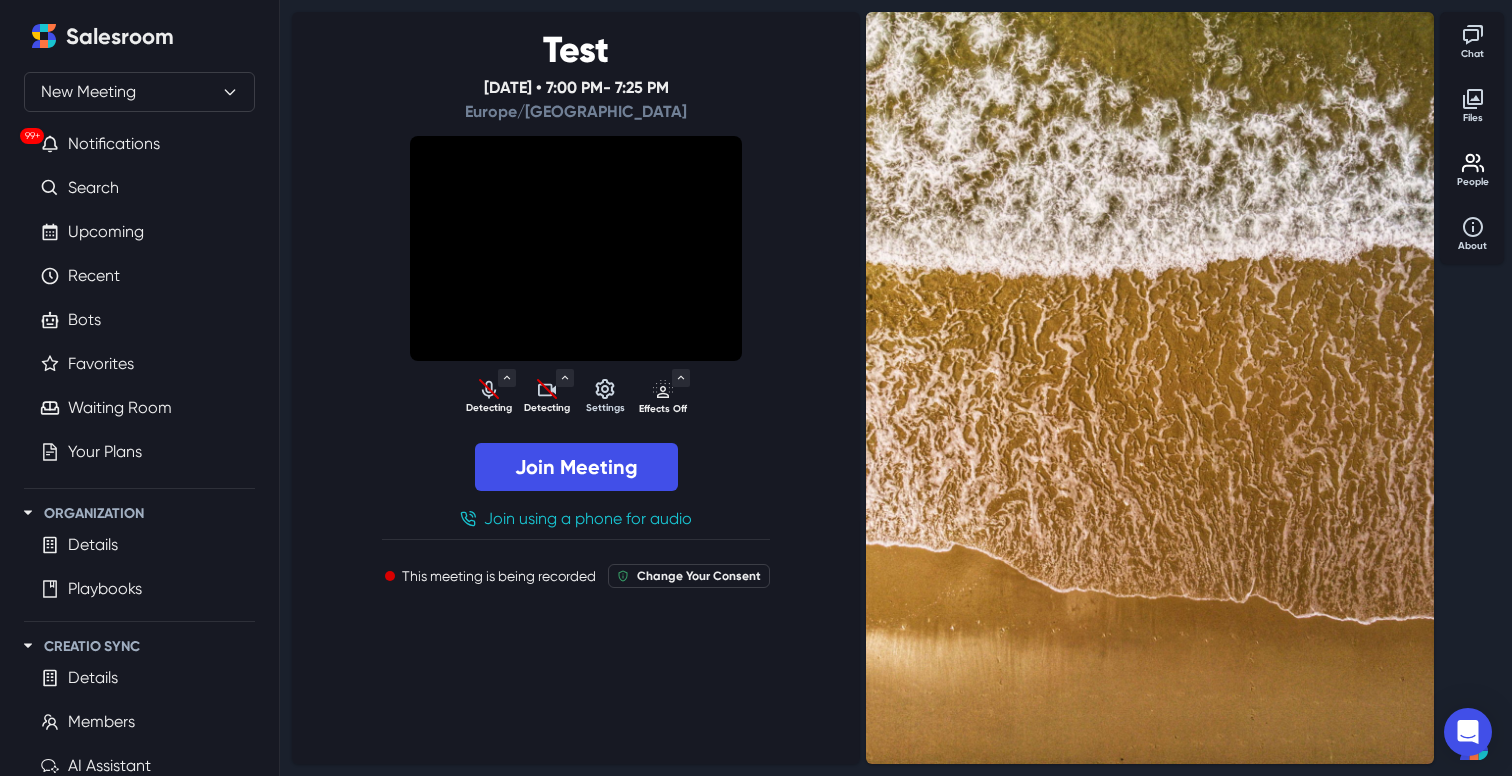 select on "default" 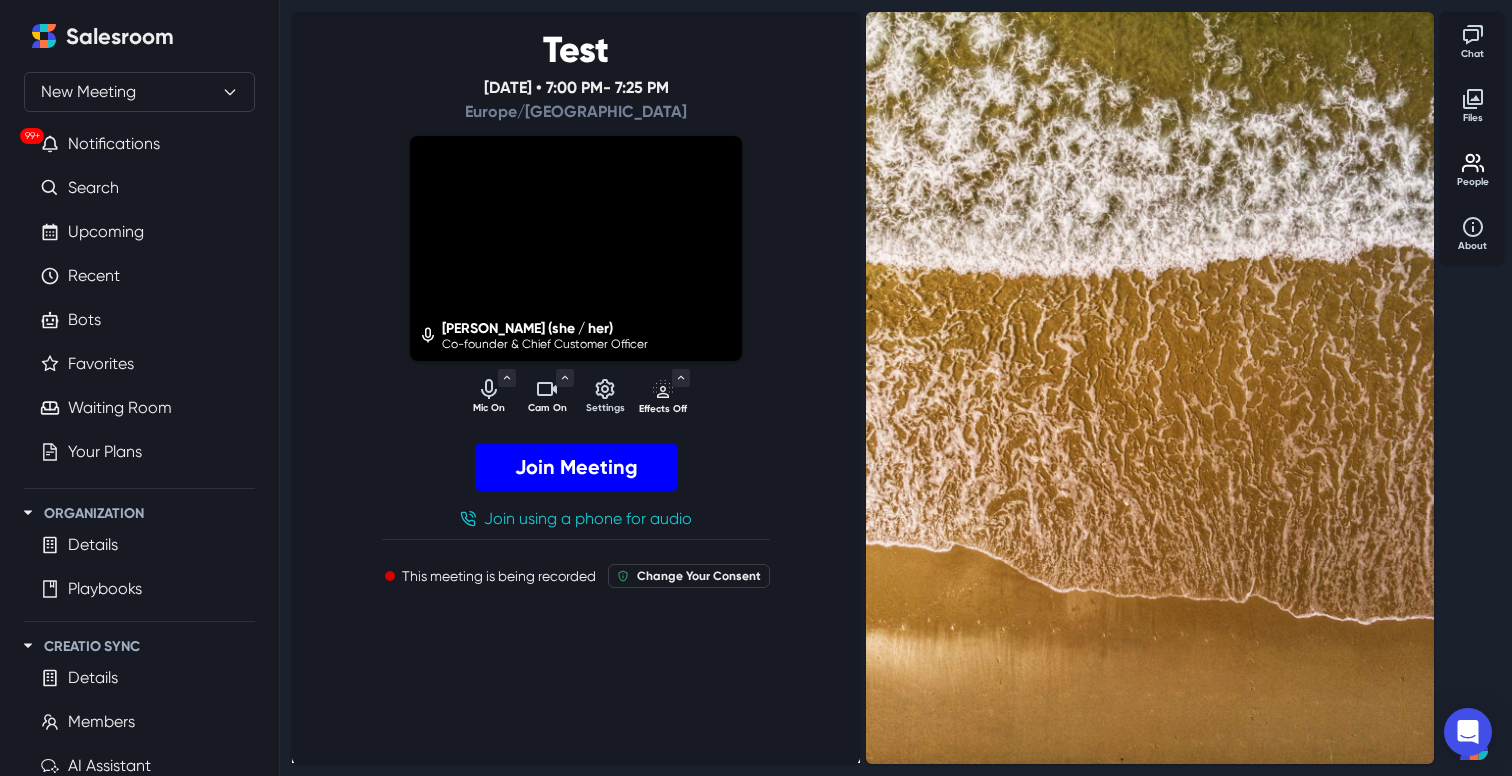 click on "Join Meeting" at bounding box center (576, 467) 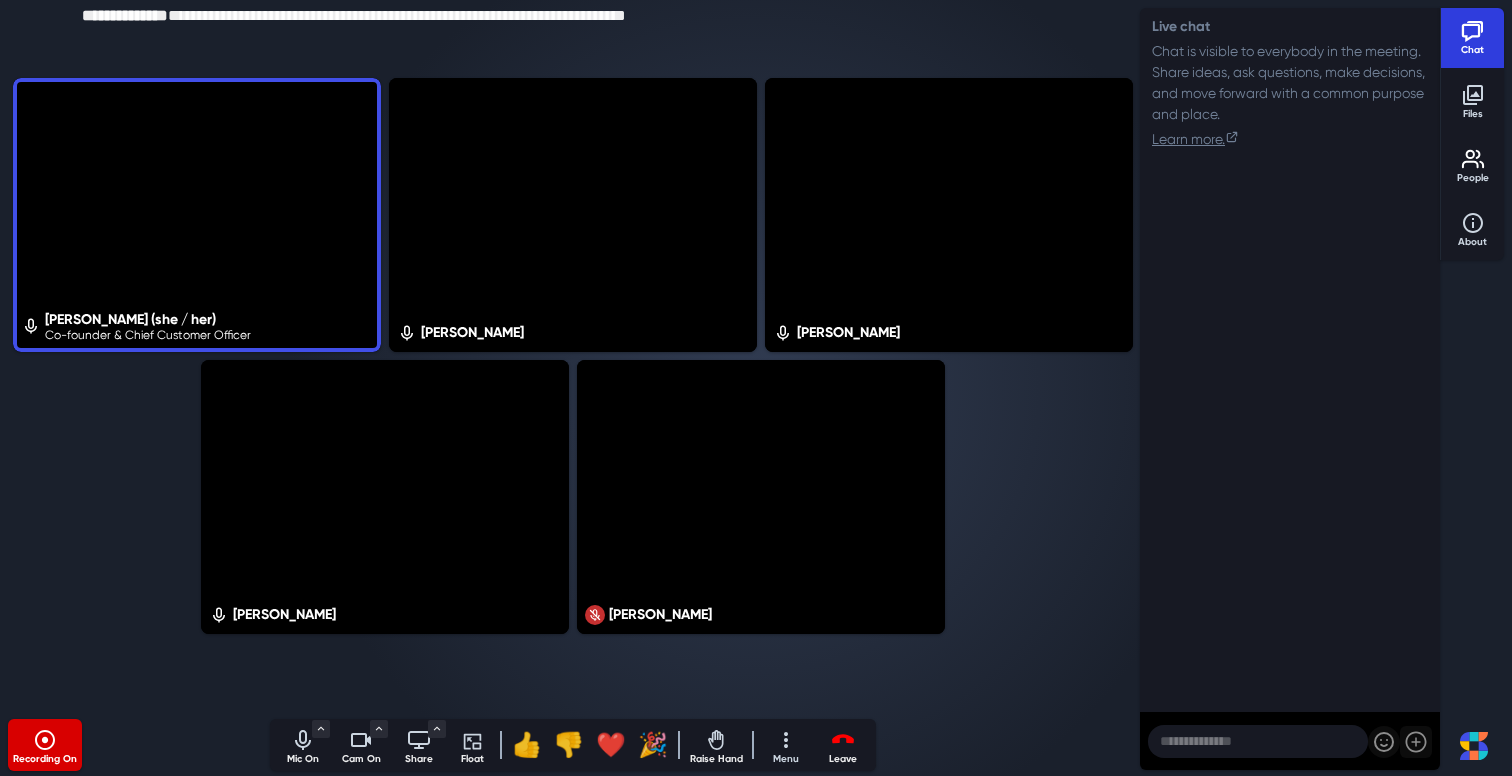 click on "Chat" at bounding box center [1473, 50] 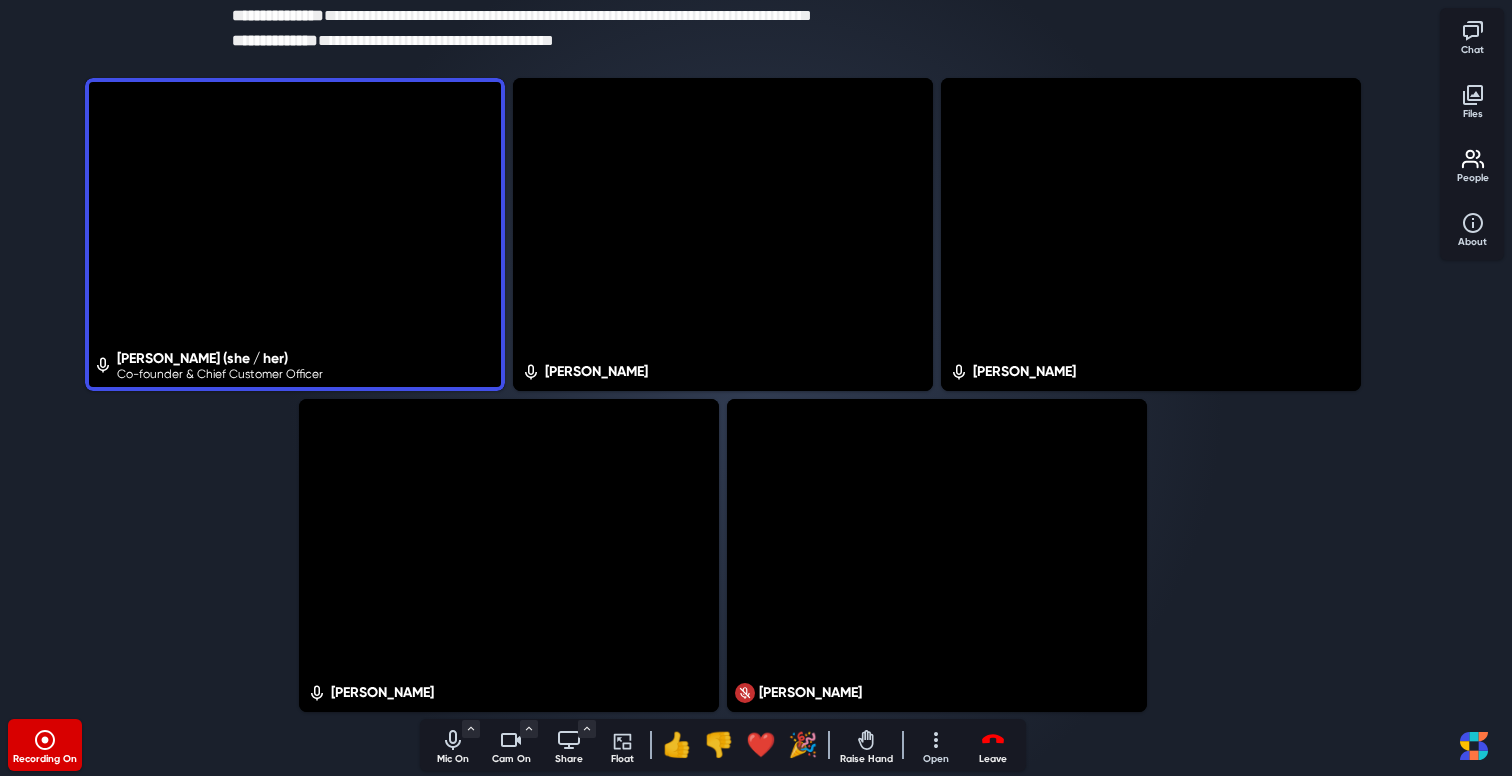 click on "Open" at bounding box center [936, 745] 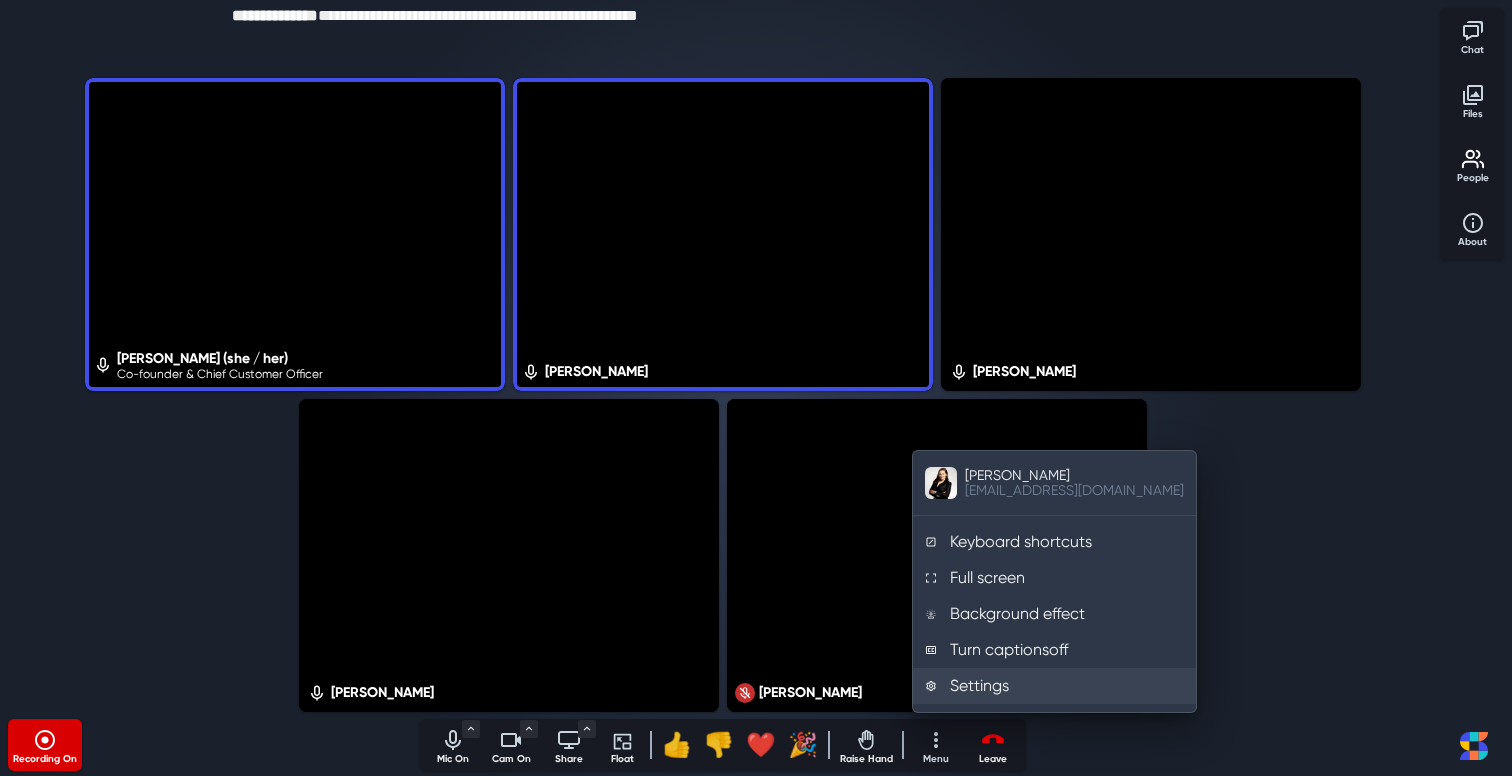 click on "Settings" at bounding box center [1054, 686] 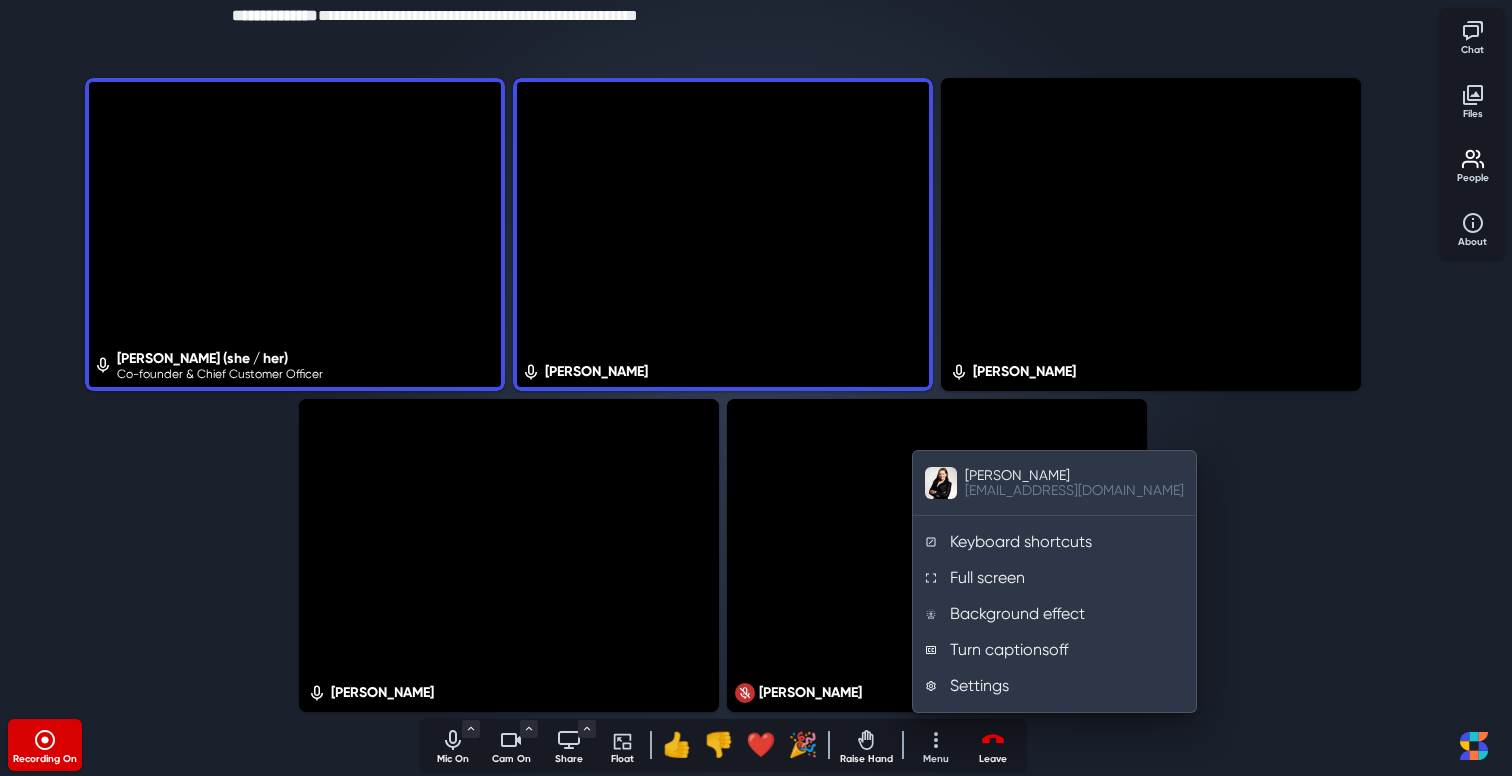 select on "4" 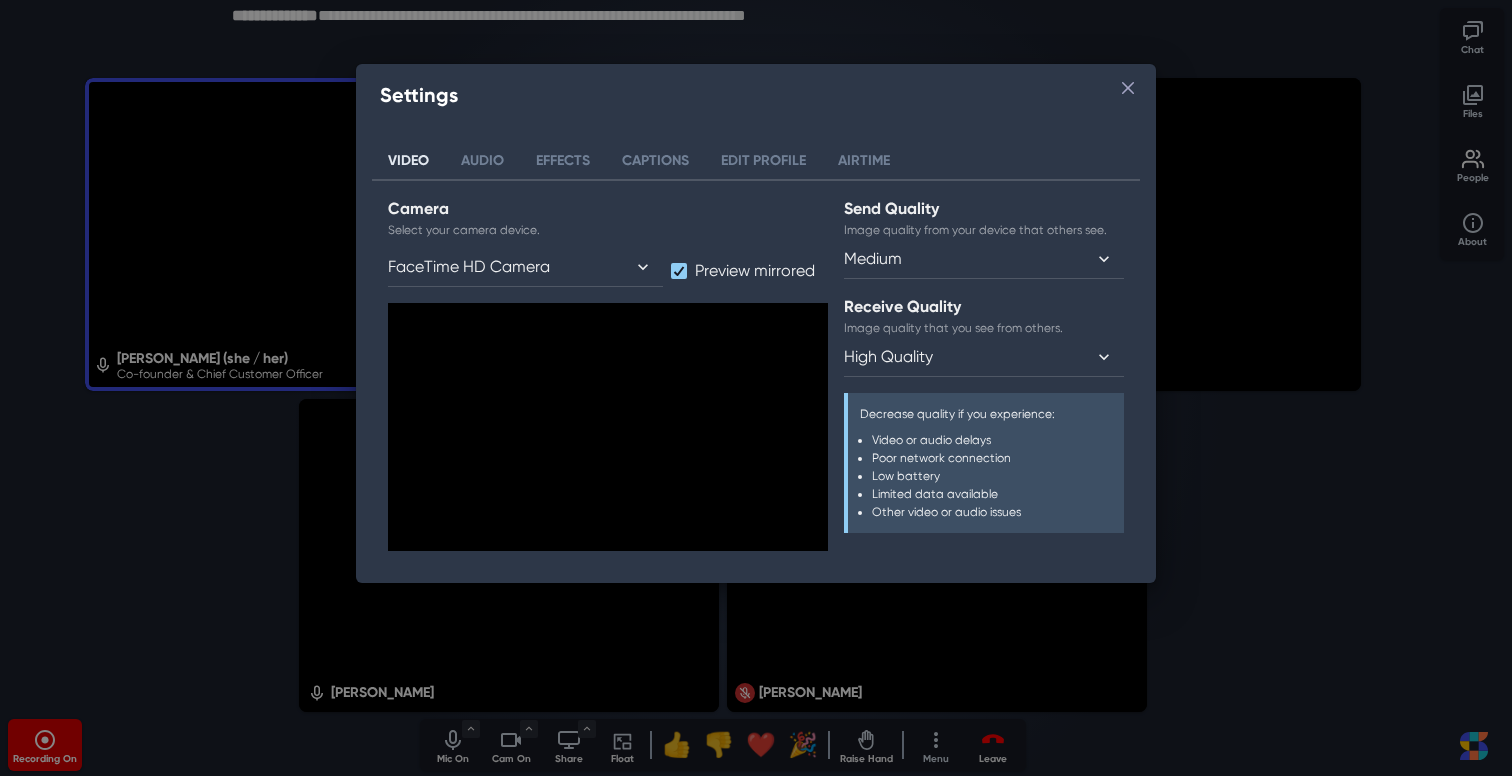 click on "Audio" at bounding box center [482, 161] 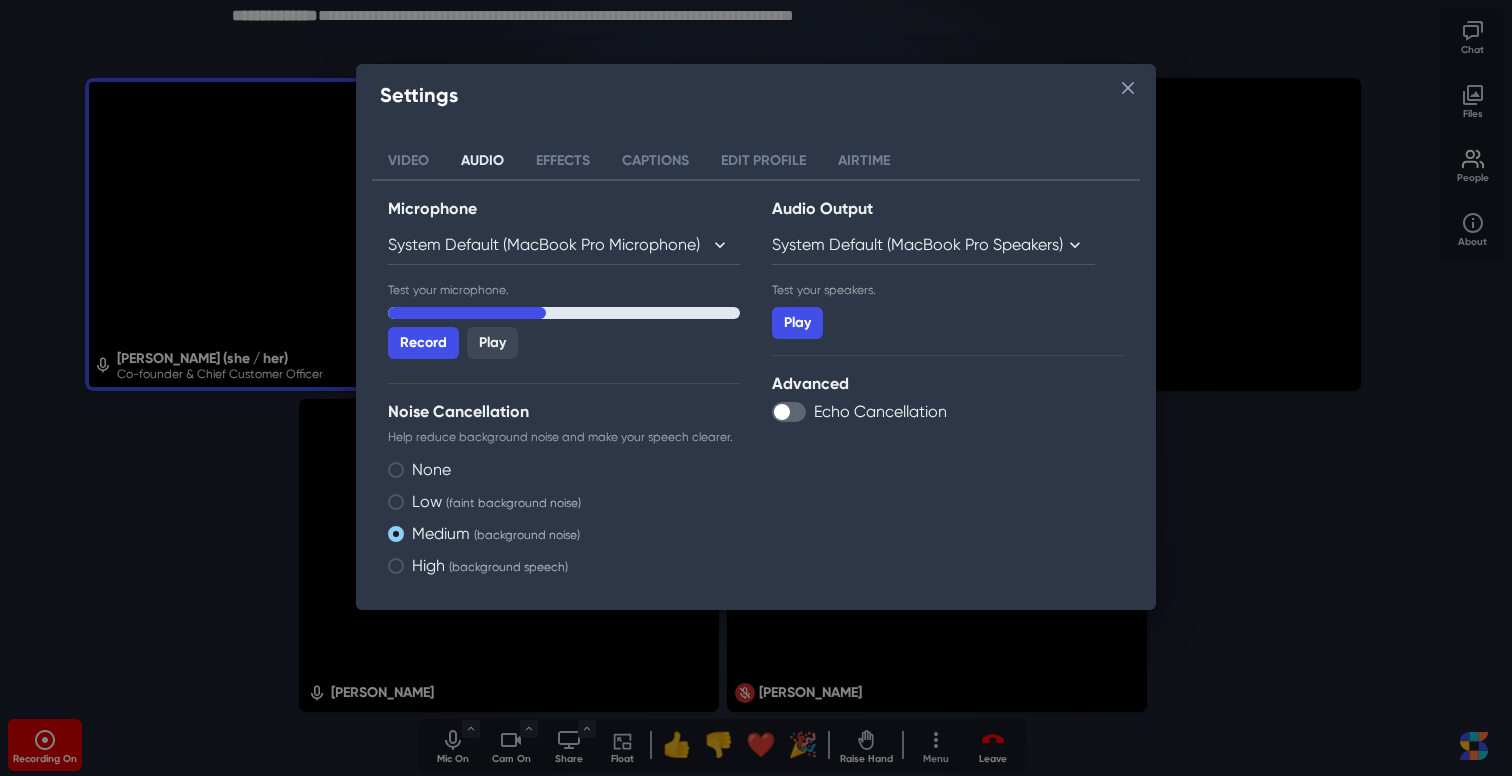 click on "High   (background speech)" at bounding box center (490, 566) 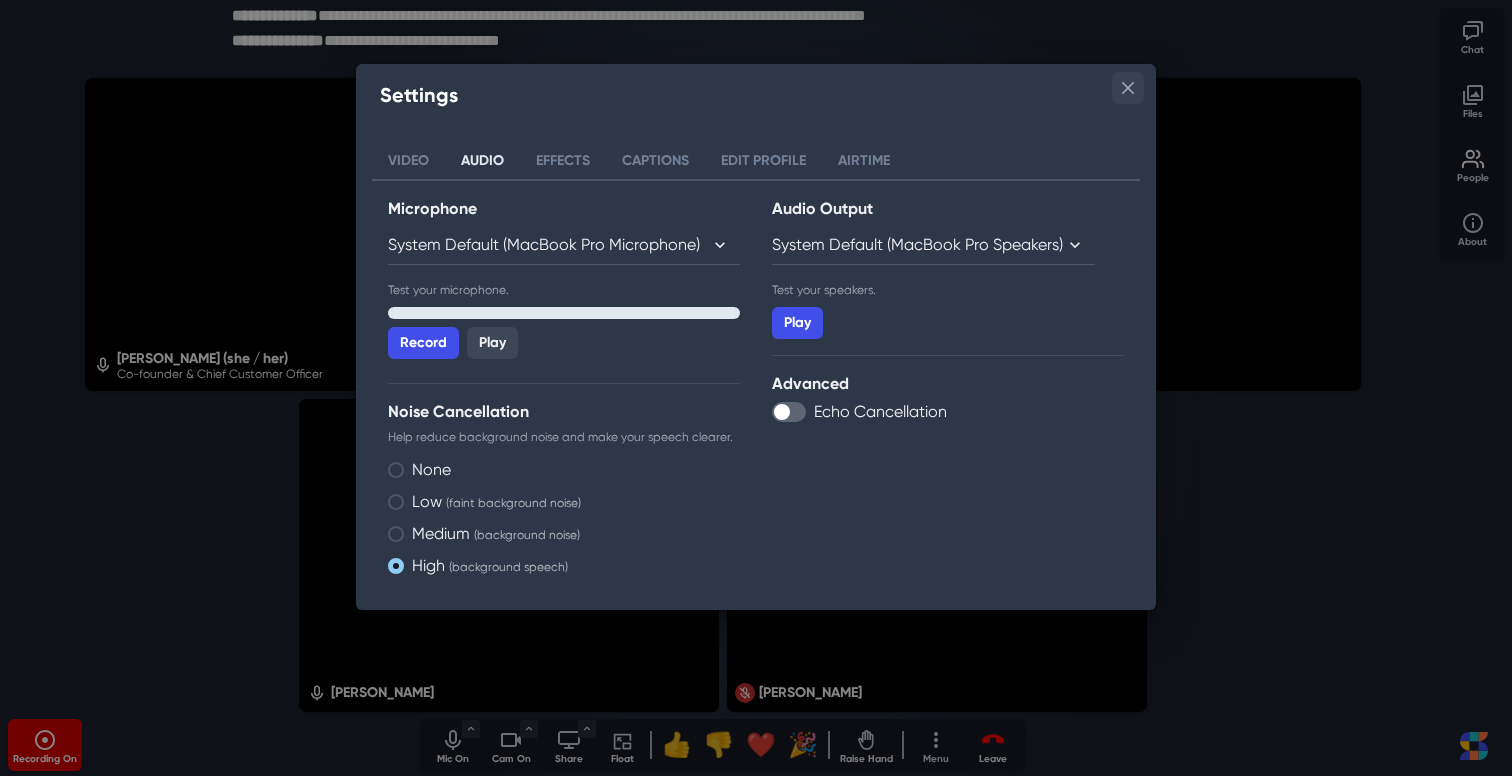 click 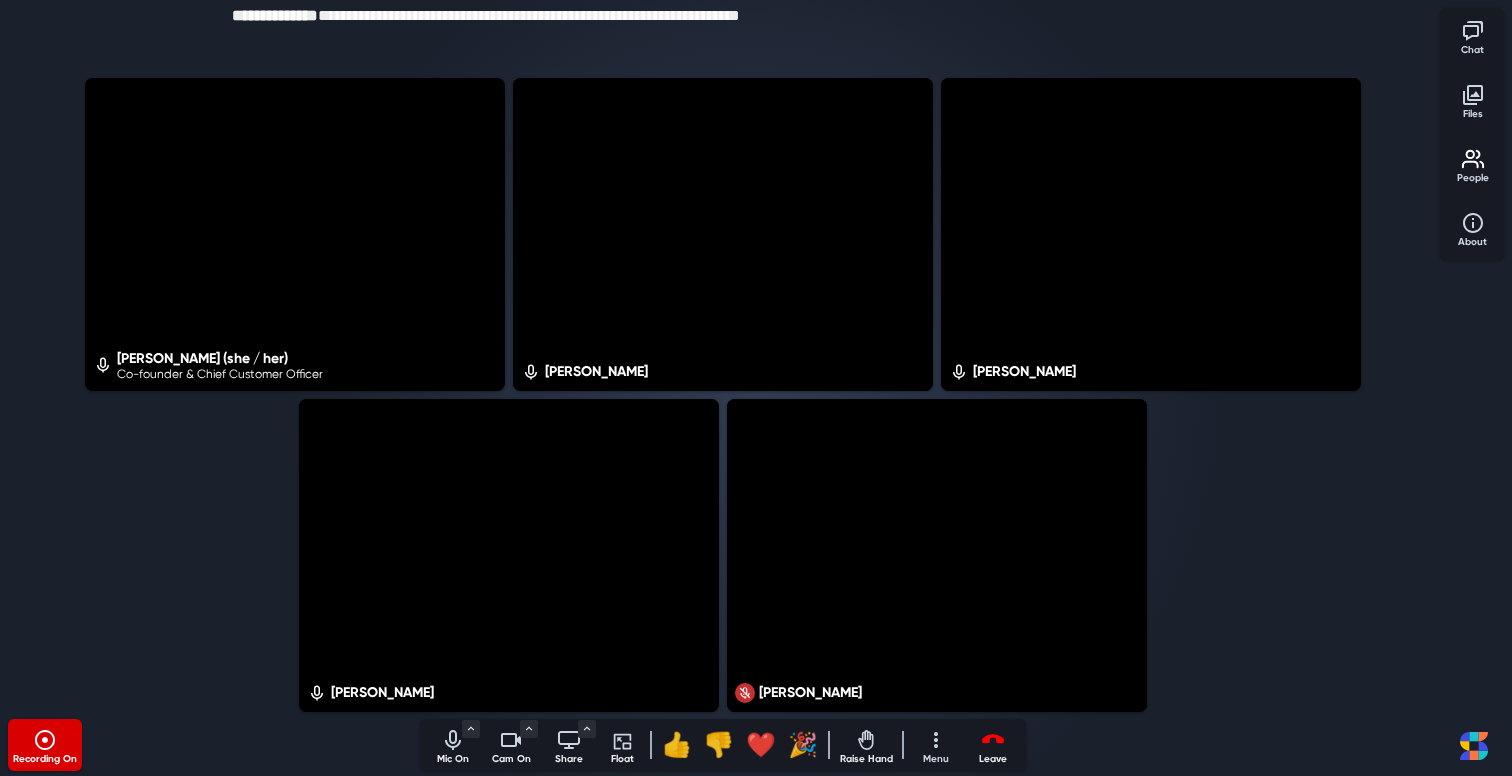 click on "[PERSON_NAME] (she / her) Co-founder & Chief Customer Officer [PERSON_NAME] [PERSON_NAME] [PERSON_NAME] [PERSON_NAME]" at bounding box center (723, 395) 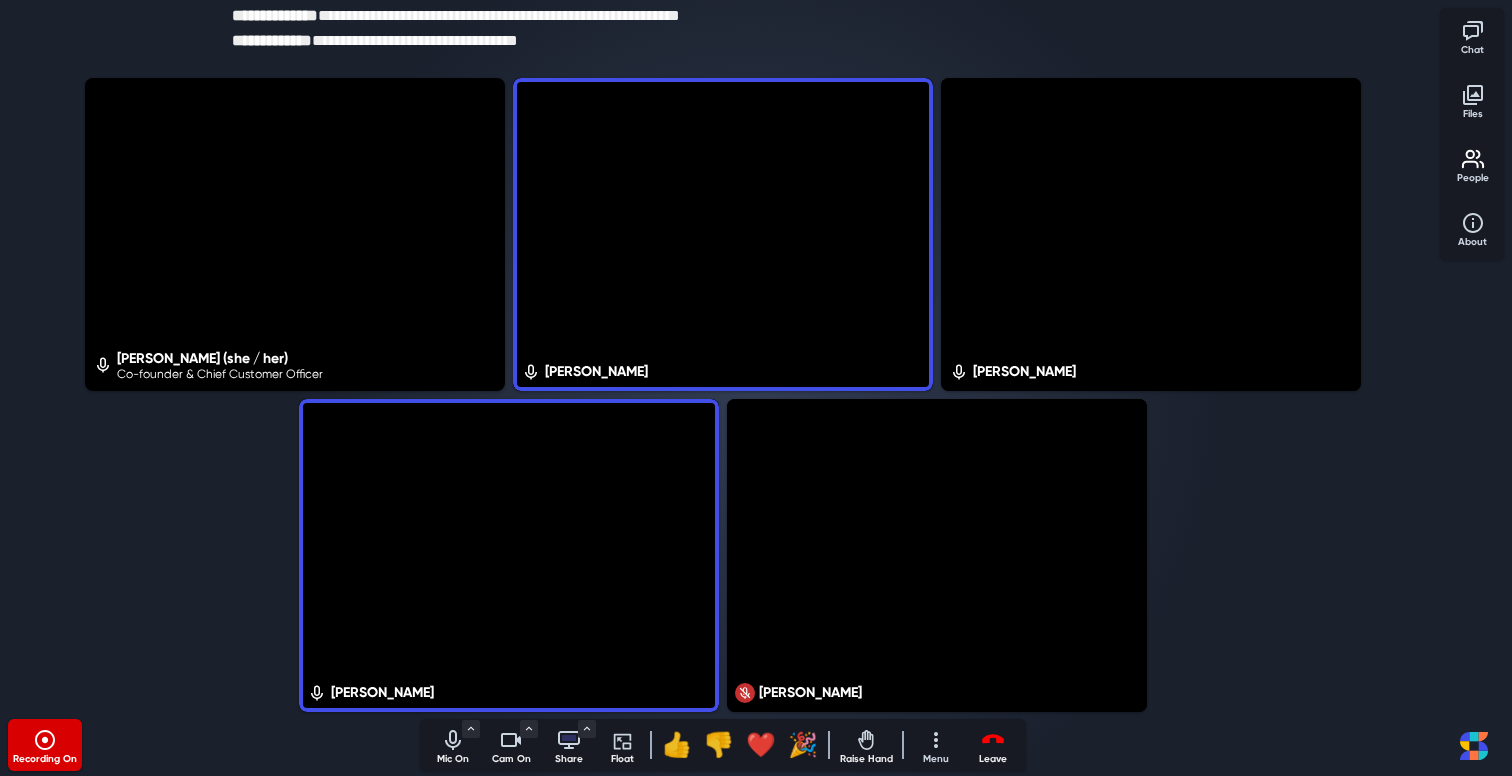 click 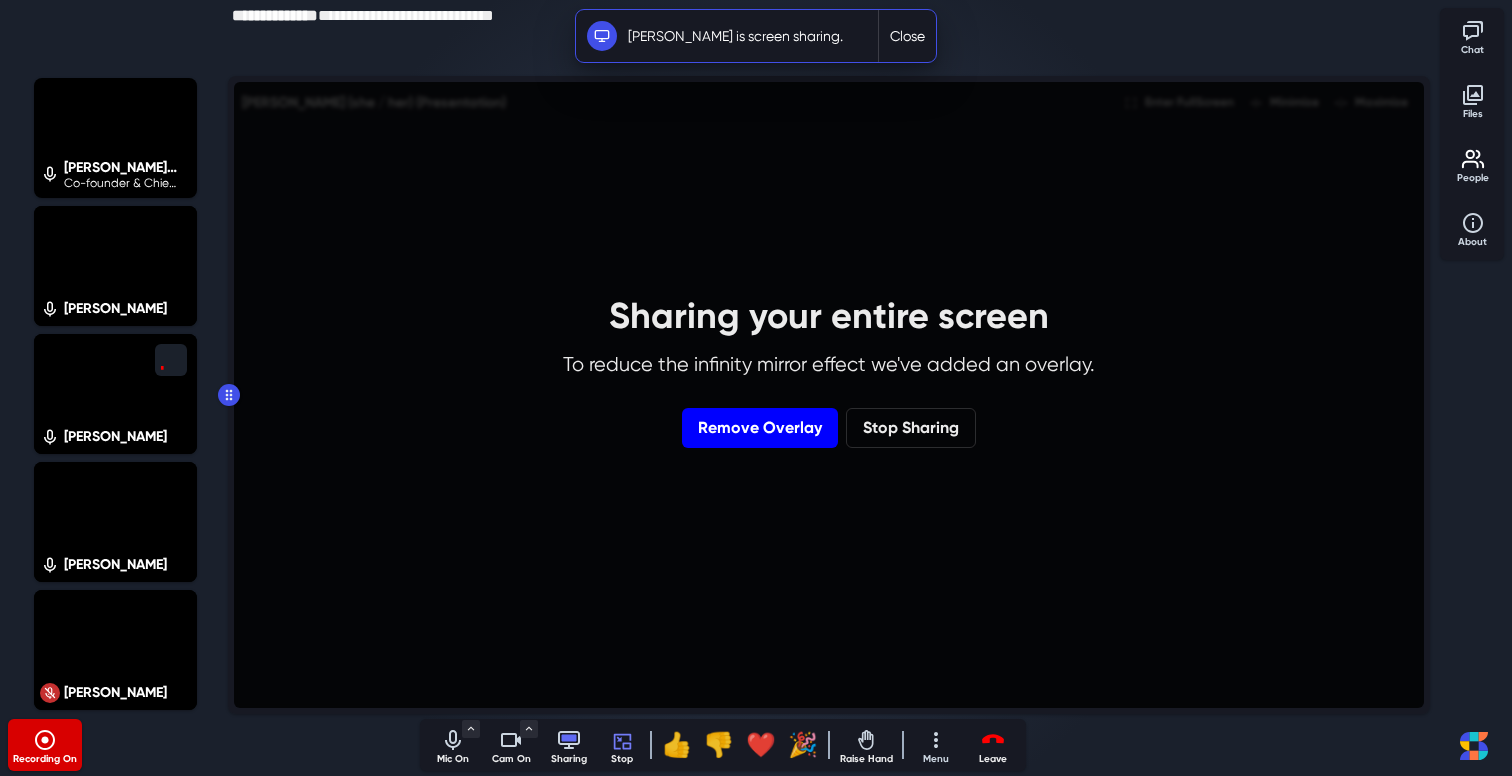click on "Remove Overlay" at bounding box center [760, 428] 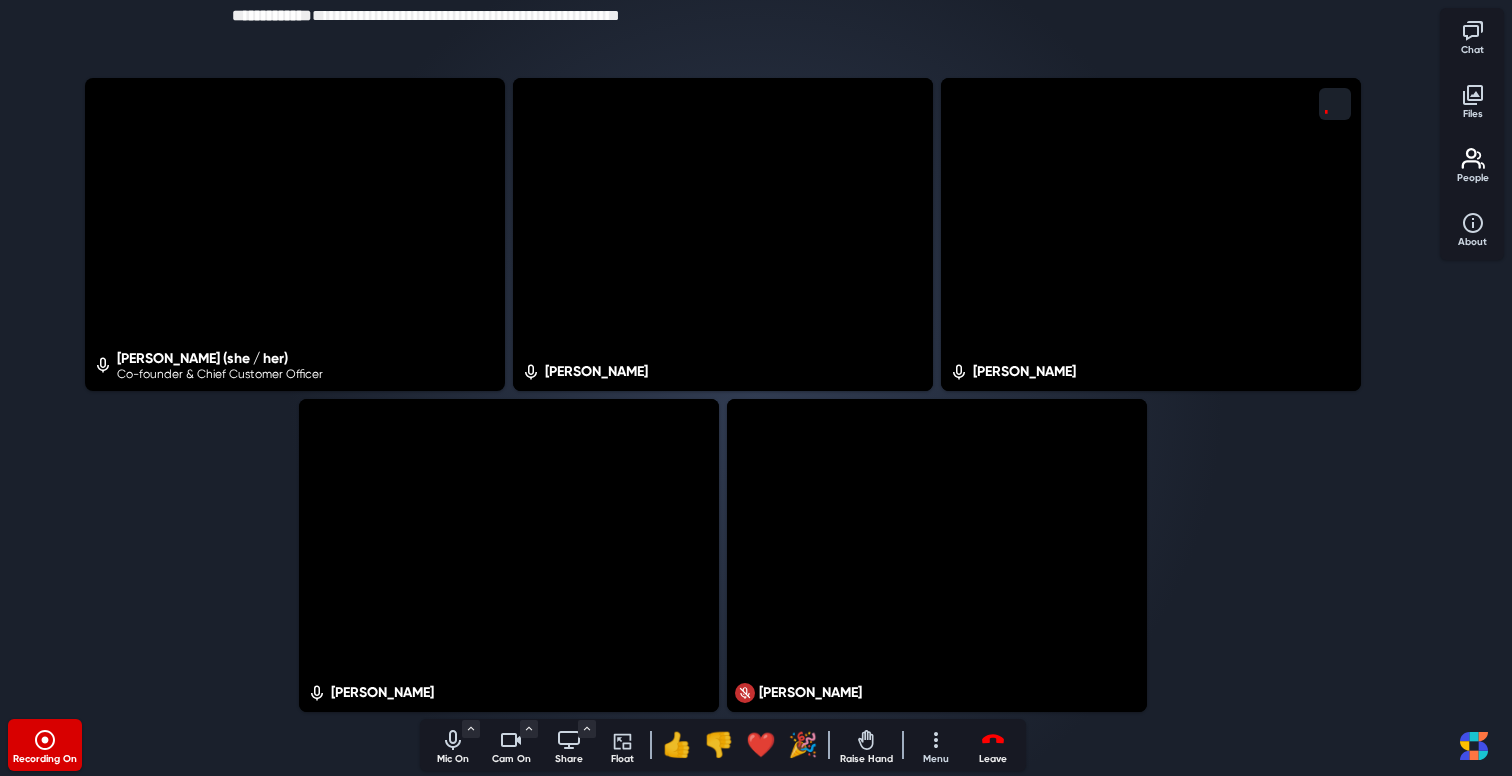 click 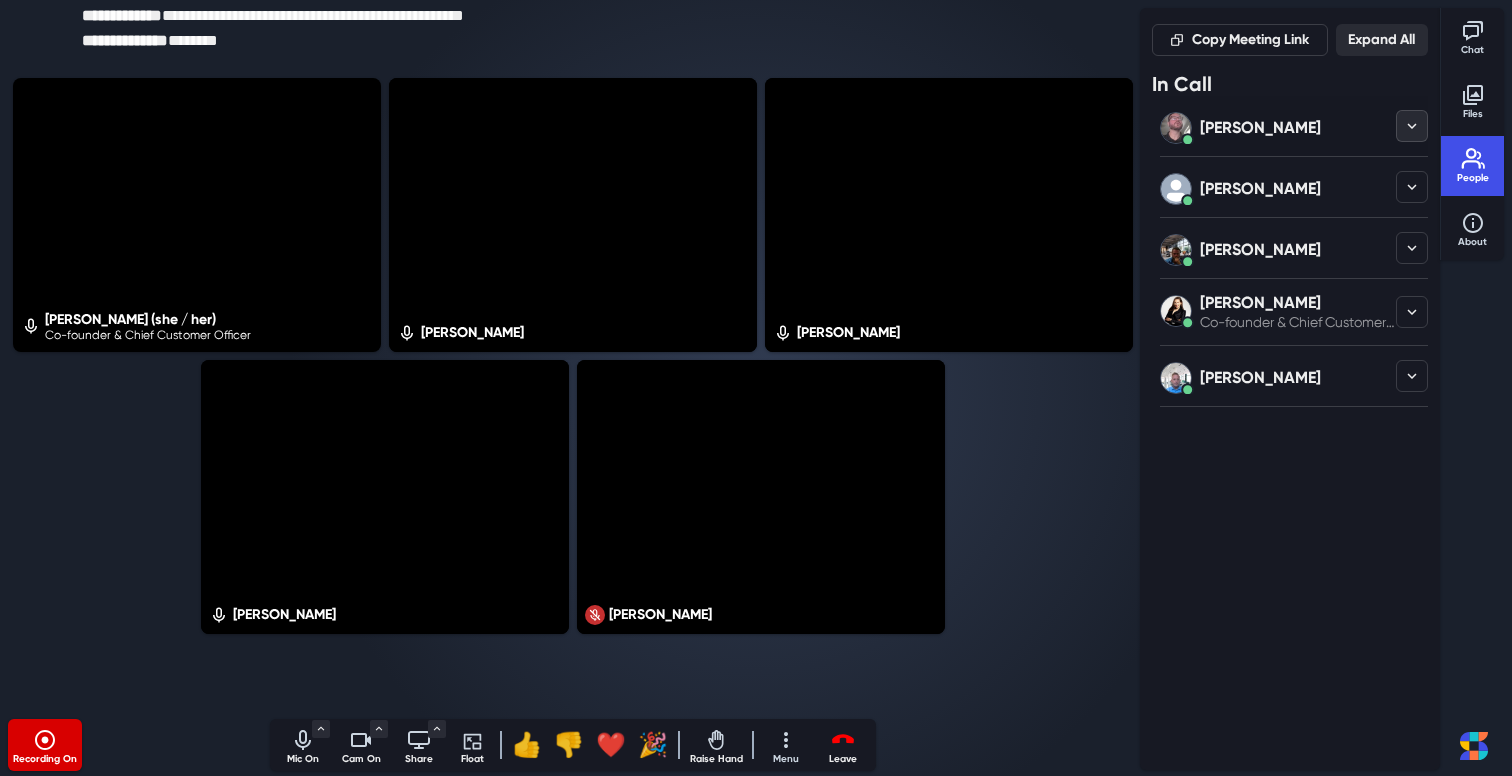 click 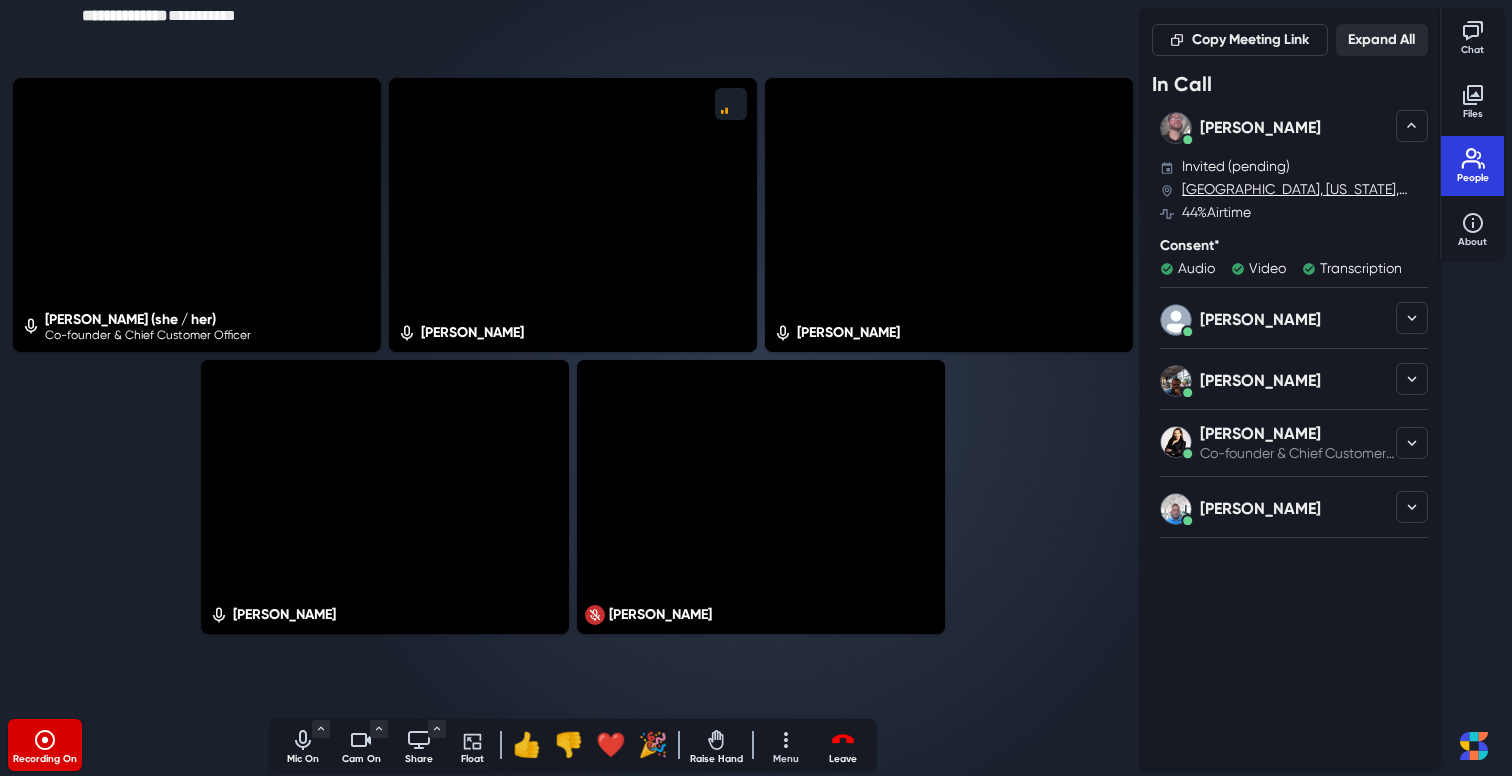 click 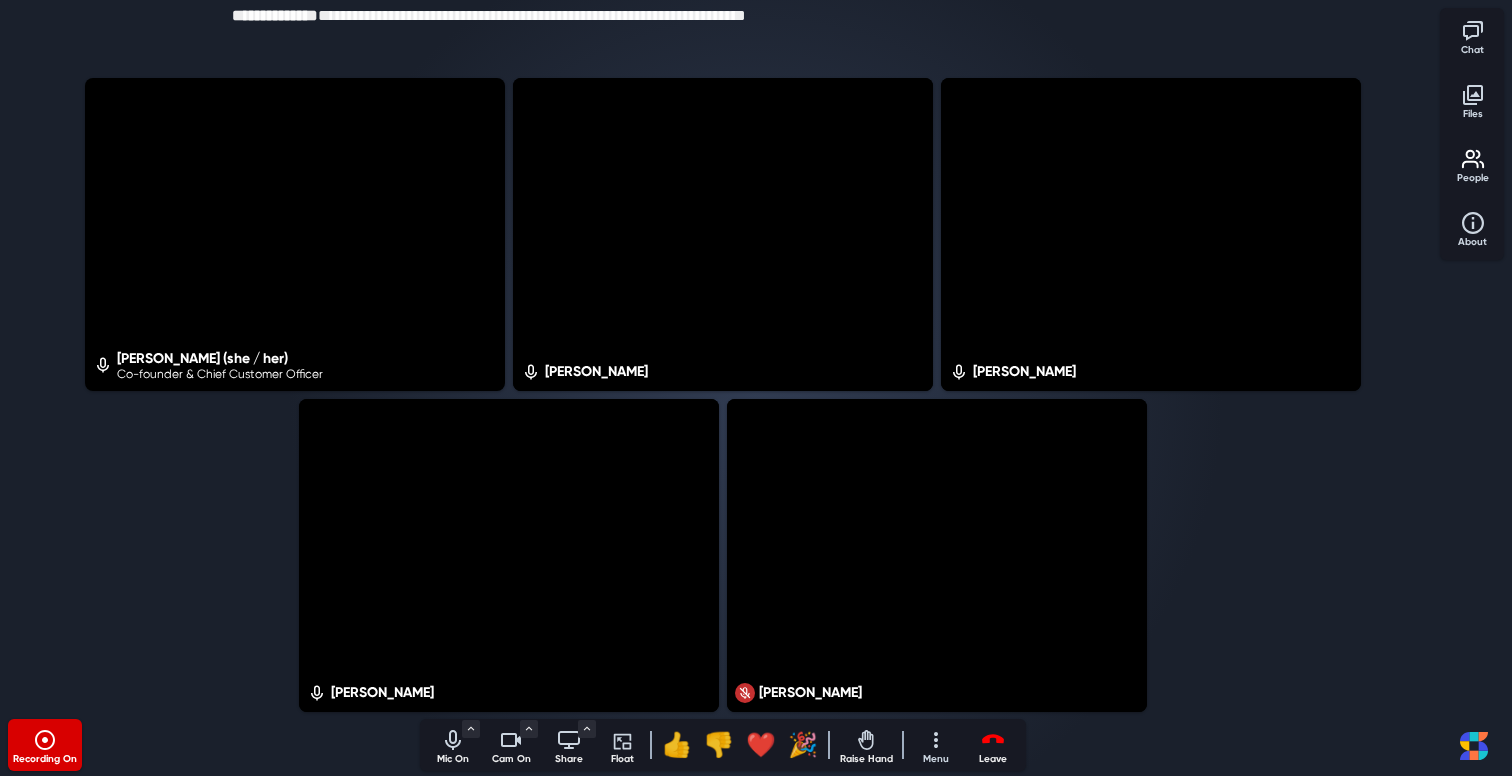 click 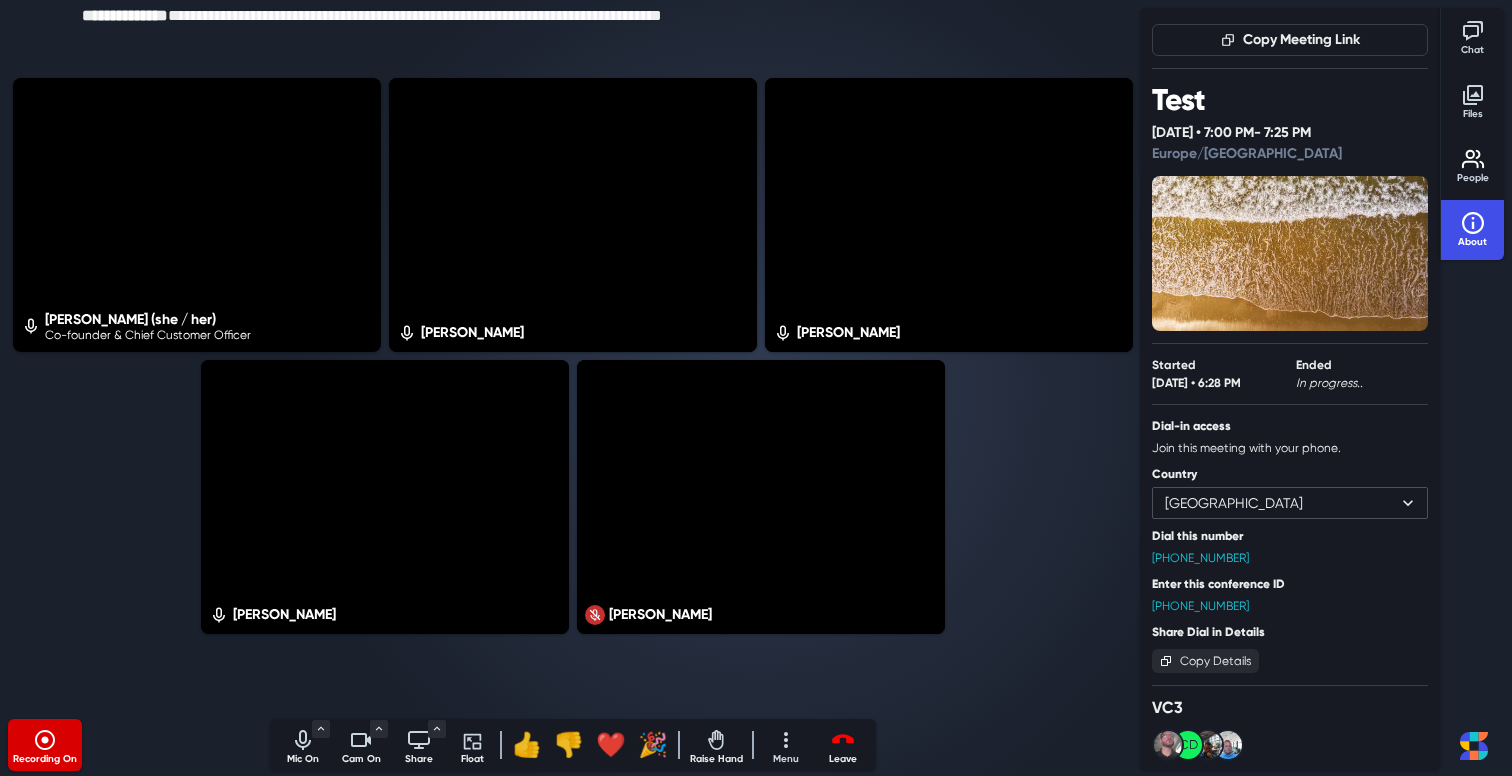 click on "[GEOGRAPHIC_DATA] [GEOGRAPHIC_DATA] [GEOGRAPHIC_DATA] [GEOGRAPHIC_DATA] [GEOGRAPHIC_DATA] [GEOGRAPHIC_DATA] [GEOGRAPHIC_DATA] [GEOGRAPHIC_DATA] [GEOGRAPHIC_DATA] [GEOGRAPHIC_DATA] [GEOGRAPHIC_DATA] [GEOGRAPHIC_DATA] [GEOGRAPHIC_DATA] [GEOGRAPHIC_DATA] [GEOGRAPHIC_DATA] [GEOGRAPHIC_DATA] [GEOGRAPHIC_DATA] [GEOGRAPHIC_DATA] [GEOGRAPHIC_DATA] [GEOGRAPHIC_DATA] [GEOGRAPHIC_DATA] [GEOGRAPHIC_DATA] [GEOGRAPHIC_DATA] [GEOGRAPHIC_DATA] [GEOGRAPHIC_DATA] [GEOGRAPHIC_DATA] [GEOGRAPHIC_DATA] [GEOGRAPHIC_DATA] [GEOGRAPHIC_DATA] [GEOGRAPHIC_DATA] [GEOGRAPHIC_DATA] [GEOGRAPHIC_DATA] [GEOGRAPHIC_DATA] [GEOGRAPHIC_DATA] [GEOGRAPHIC_DATA] [GEOGRAPHIC_DATA] [GEOGRAPHIC_DATA] [GEOGRAPHIC_DATA] [GEOGRAPHIC_DATA] [GEOGRAPHIC_DATA] [GEOGRAPHIC_DATA] [GEOGRAPHIC_DATA] [GEOGRAPHIC_DATA] [GEOGRAPHIC_DATA] [GEOGRAPHIC_DATA] [GEOGRAPHIC_DATA] [GEOGRAPHIC_DATA] [GEOGRAPHIC_DATA] [US_STATE] [GEOGRAPHIC_DATA] [GEOGRAPHIC_DATA] [GEOGRAPHIC_DATA] [GEOGRAPHIC_DATA] [GEOGRAPHIC_DATA] [GEOGRAPHIC_DATA] [GEOGRAPHIC_DATA] [GEOGRAPHIC_DATA] [GEOGRAPHIC_DATA] [GEOGRAPHIC_DATA] [GEOGRAPHIC_DATA] [GEOGRAPHIC_DATA] [GEOGRAPHIC_DATA] [GEOGRAPHIC_DATA] [GEOGRAPHIC_DATA] [GEOGRAPHIC_DATA]" at bounding box center [1290, 503] 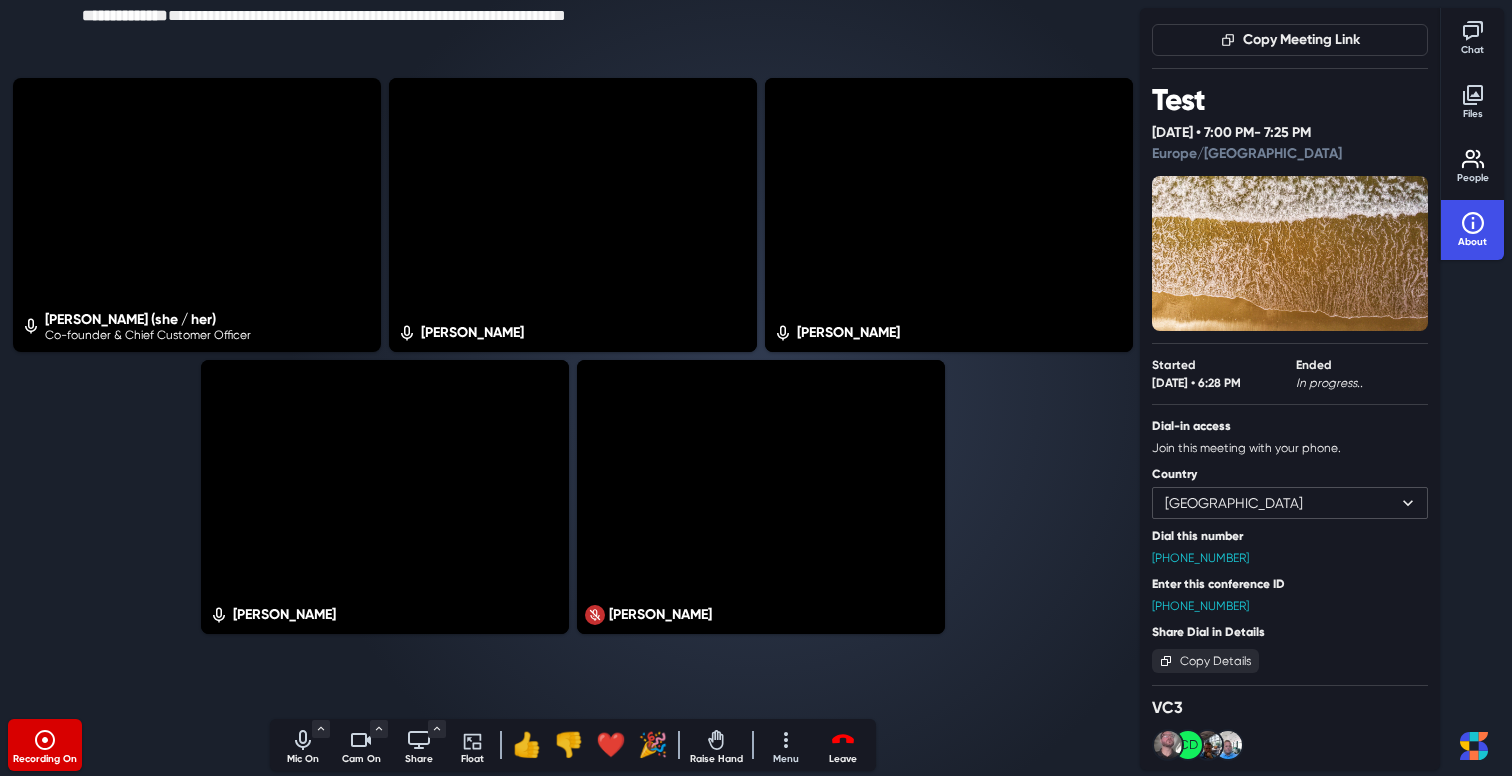 select on "[GEOGRAPHIC_DATA]" 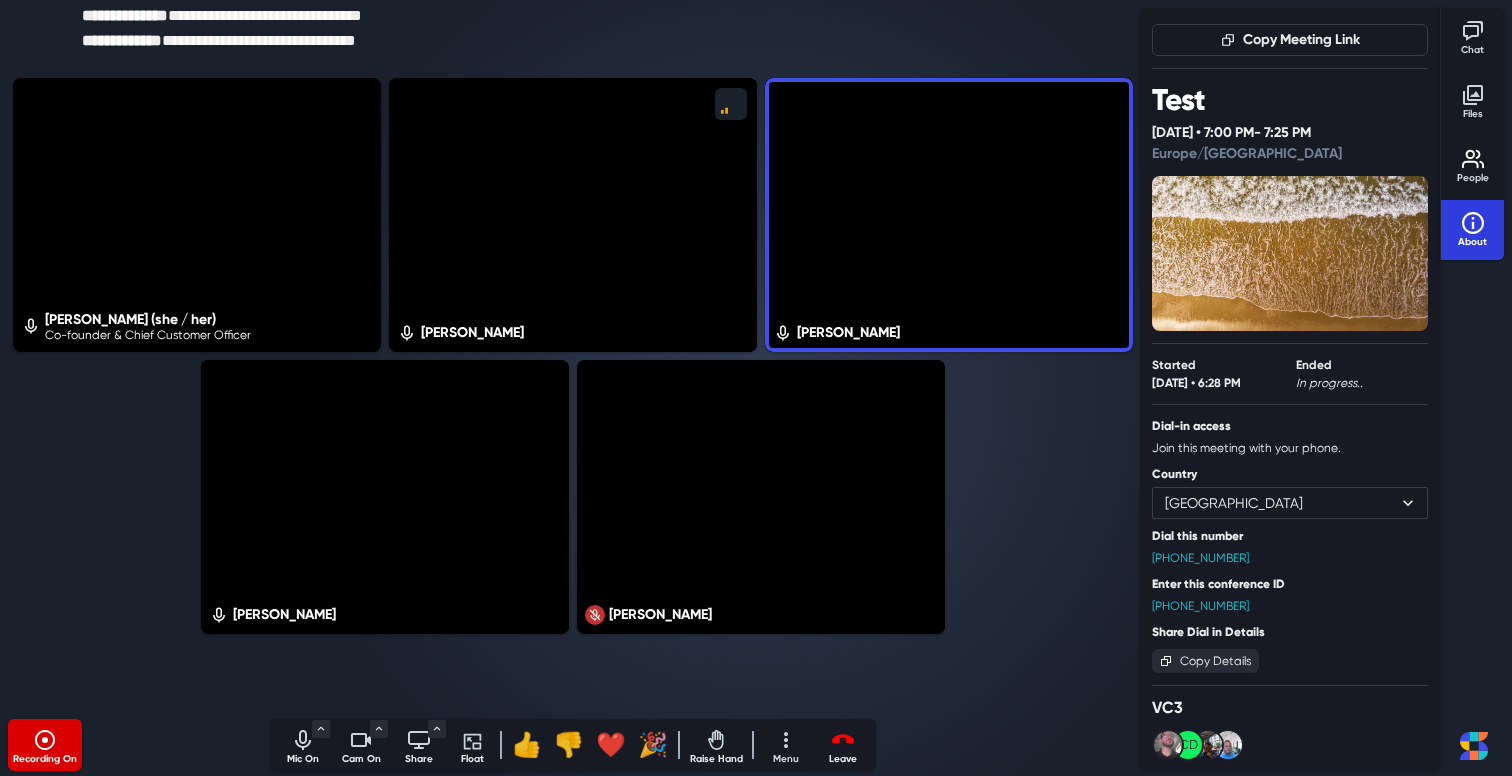 click on "About" at bounding box center [1473, 242] 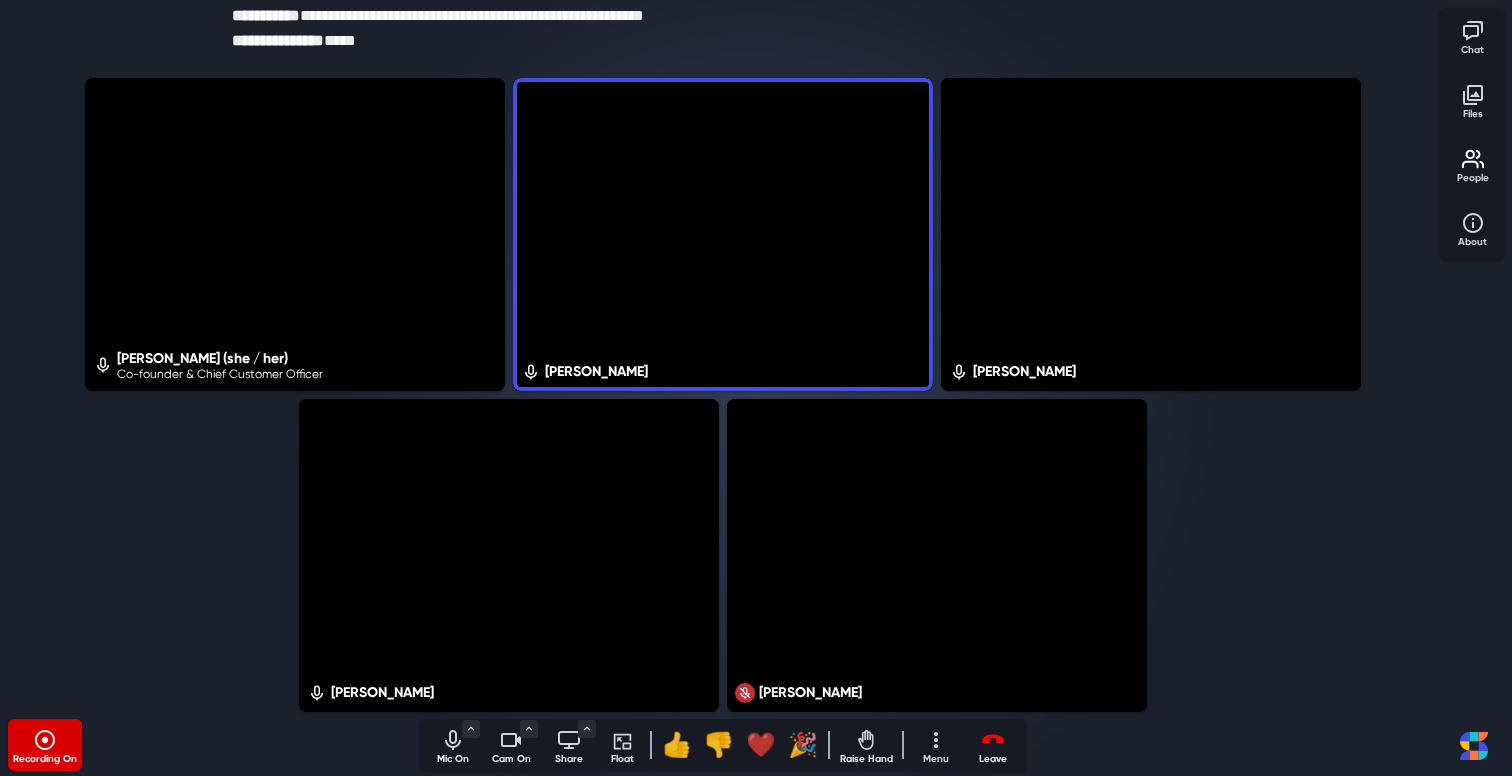 click on "❤️" at bounding box center [761, 745] 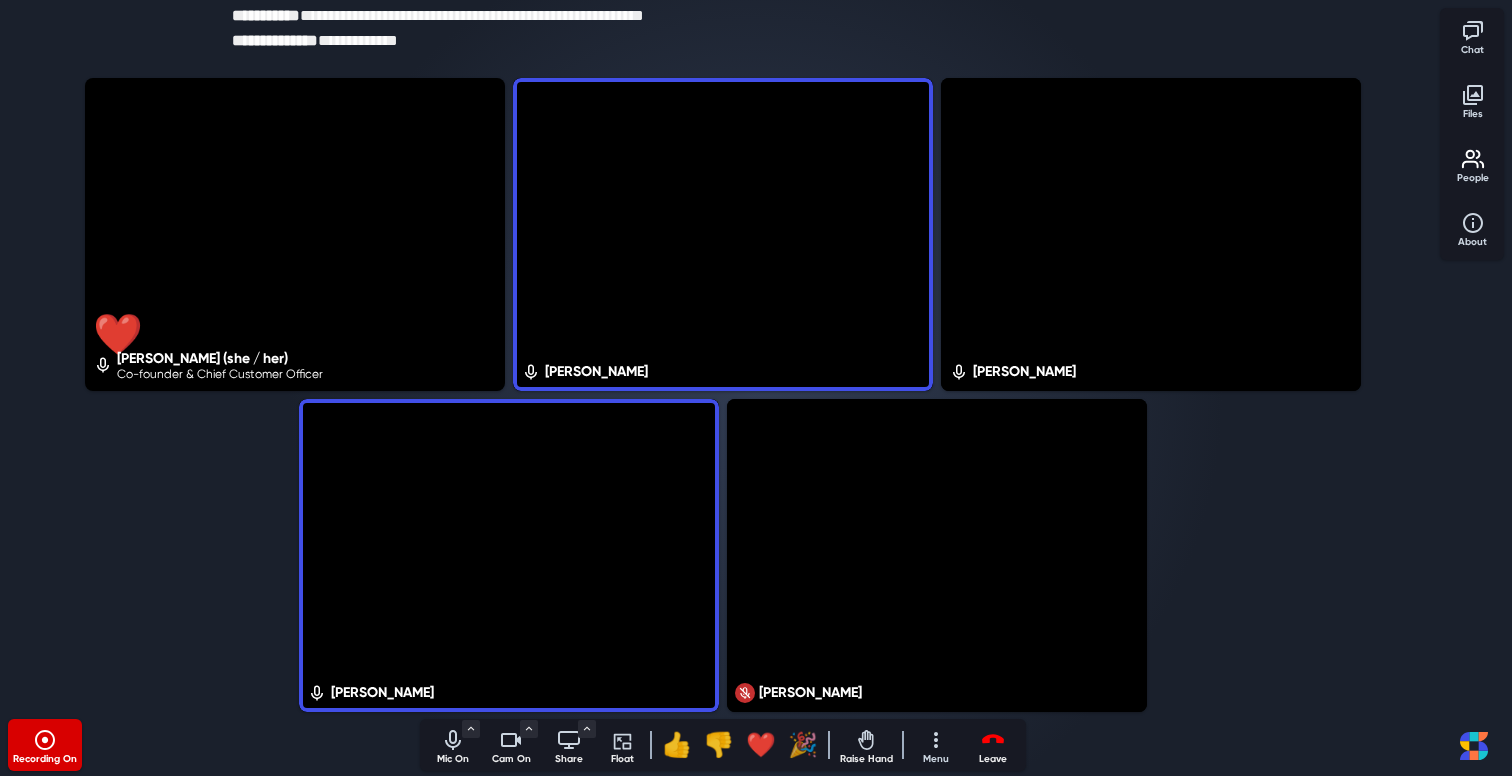 click on "🎉" at bounding box center (803, 745) 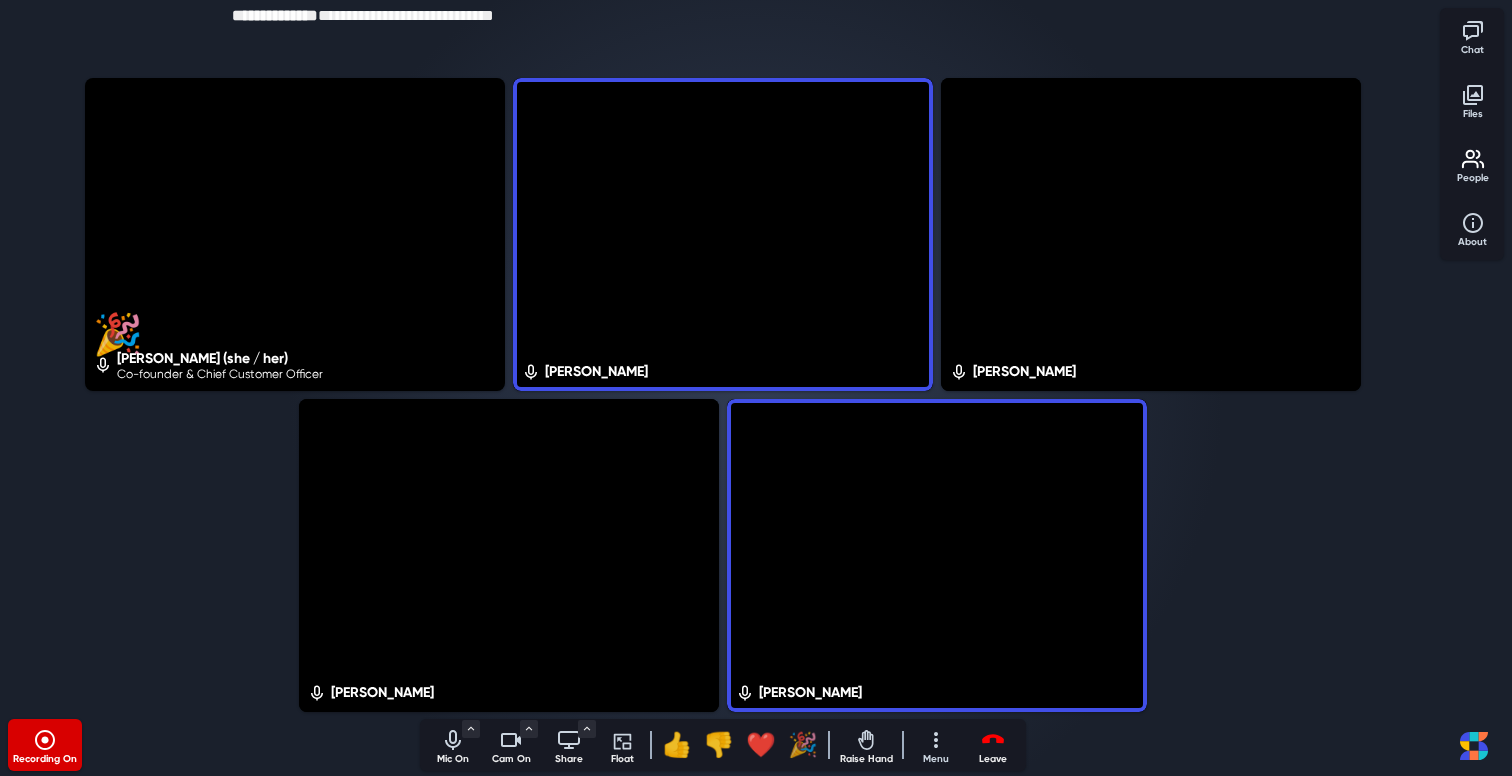 click on "🎉" at bounding box center [803, 745] 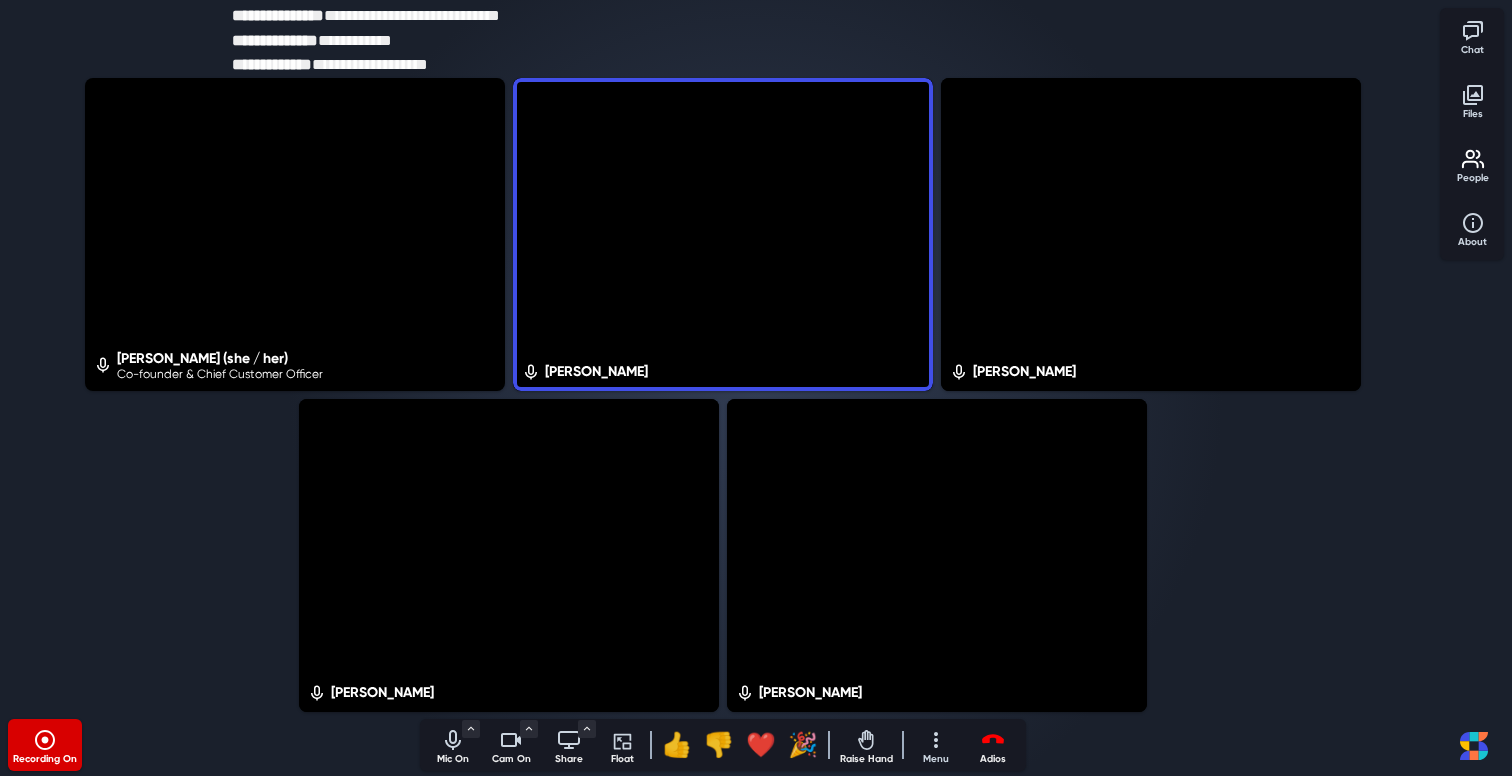 click 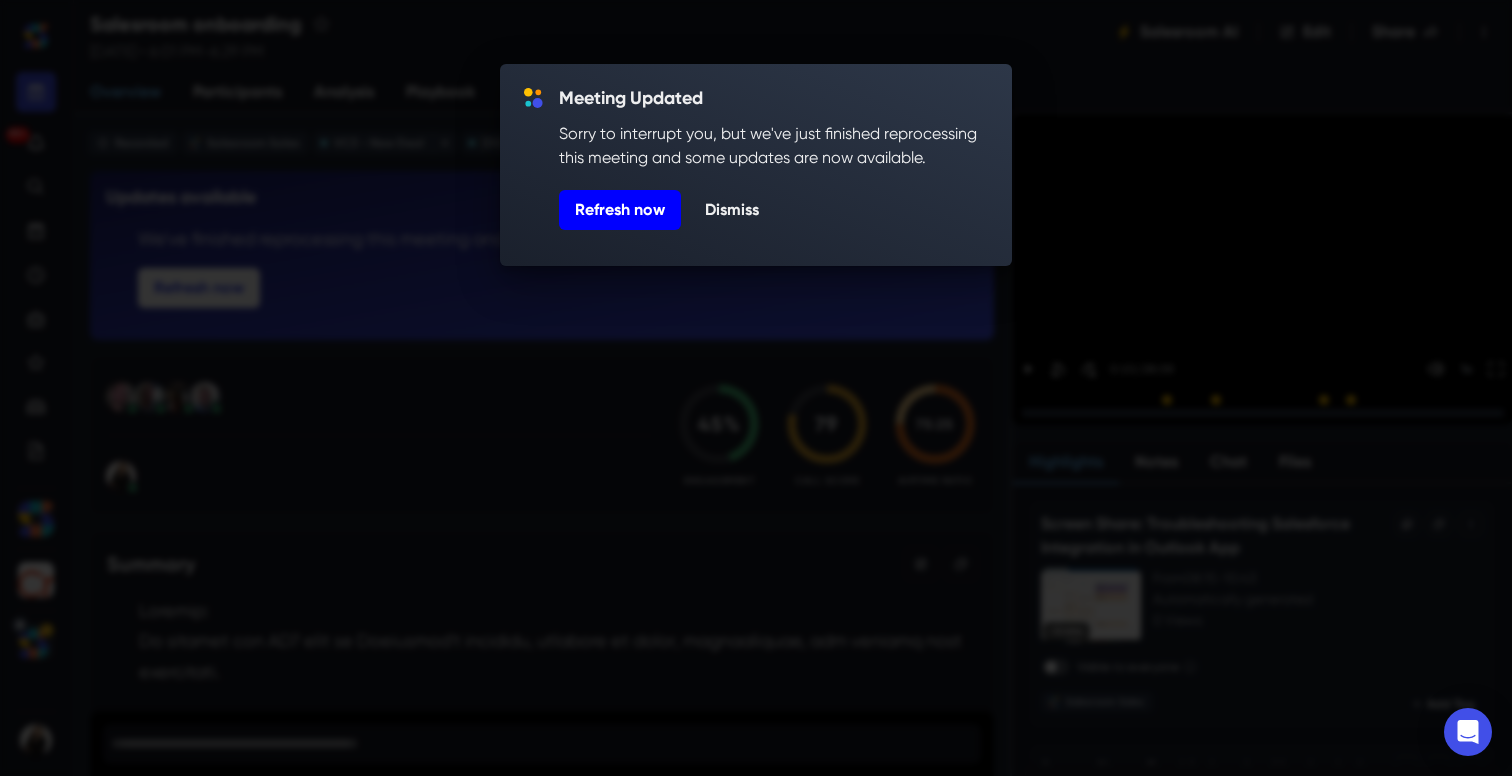 scroll, scrollTop: 0, scrollLeft: 0, axis: both 